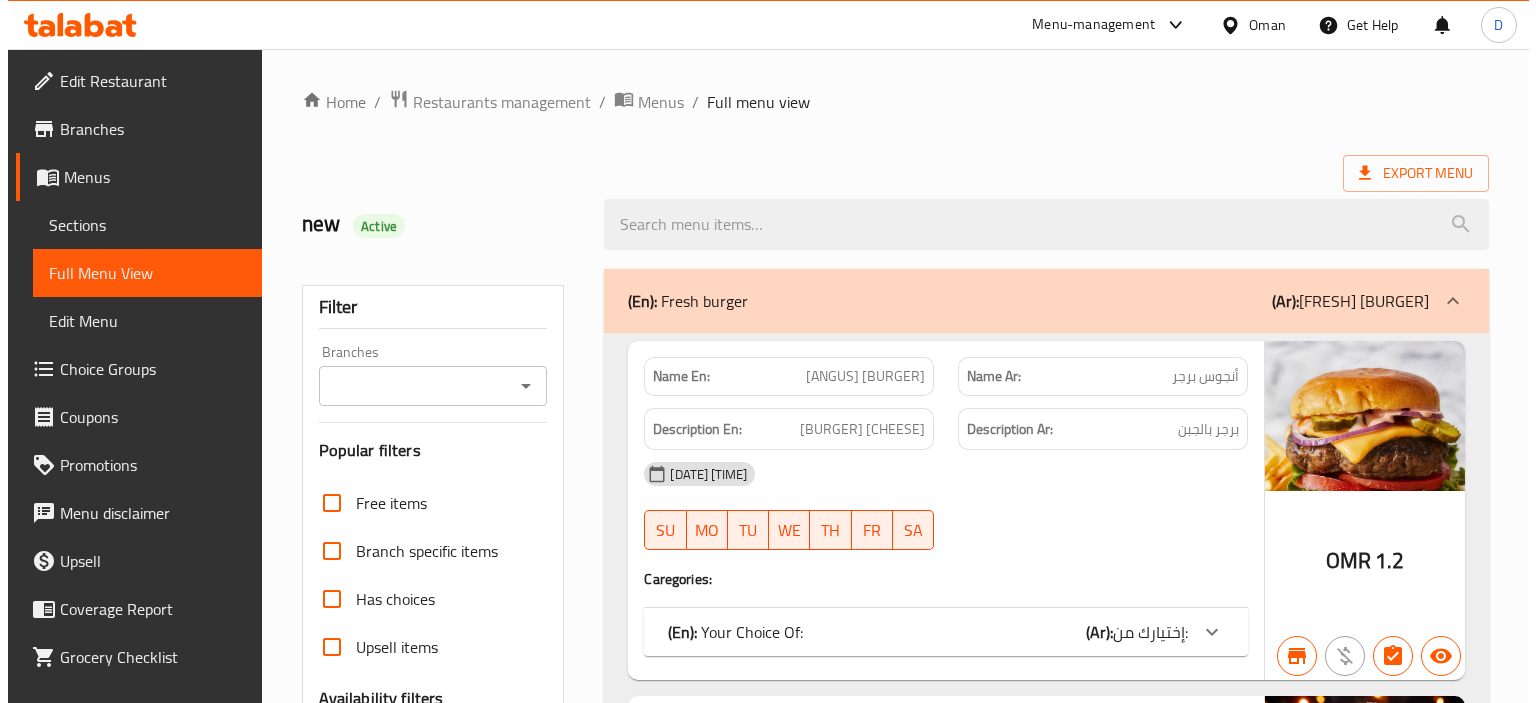 scroll, scrollTop: 0, scrollLeft: 0, axis: both 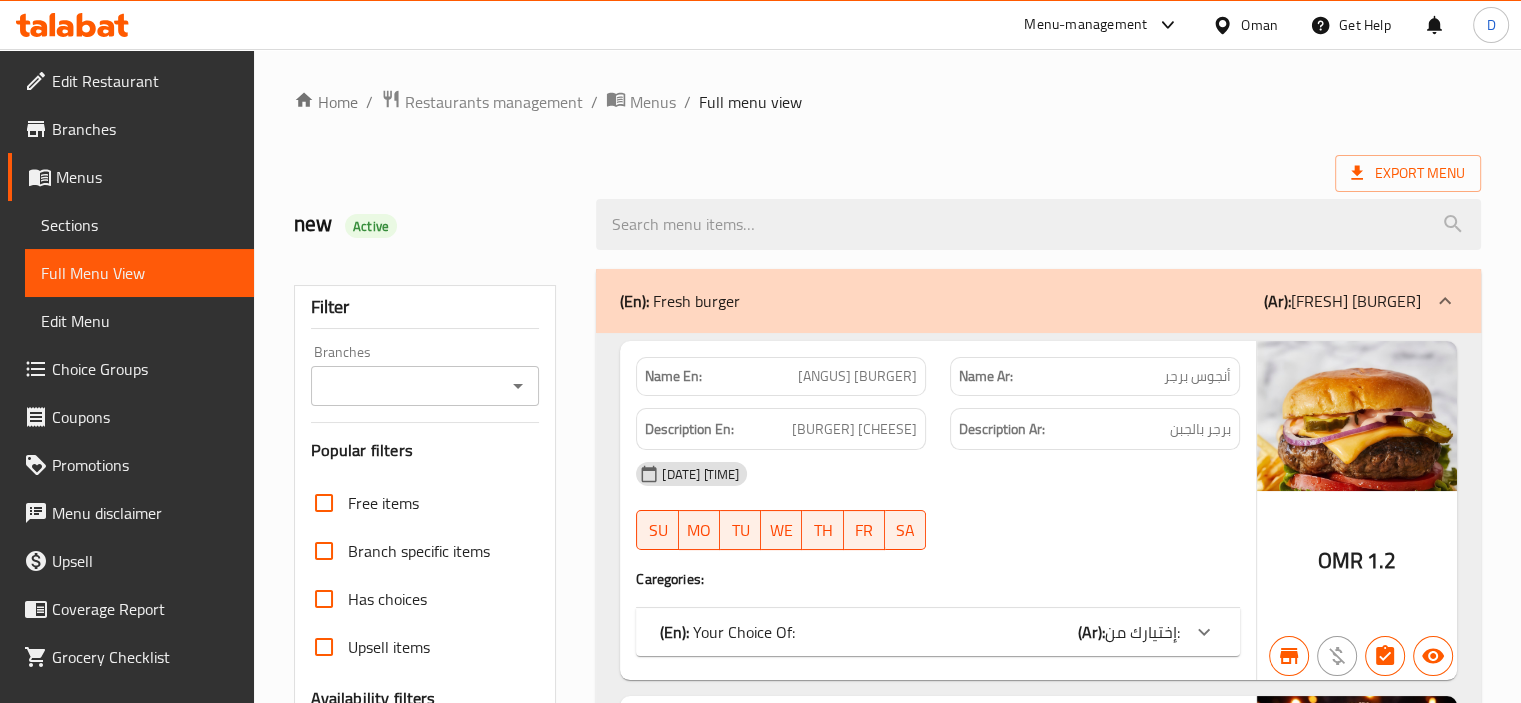 click on "Oman" at bounding box center [1259, 25] 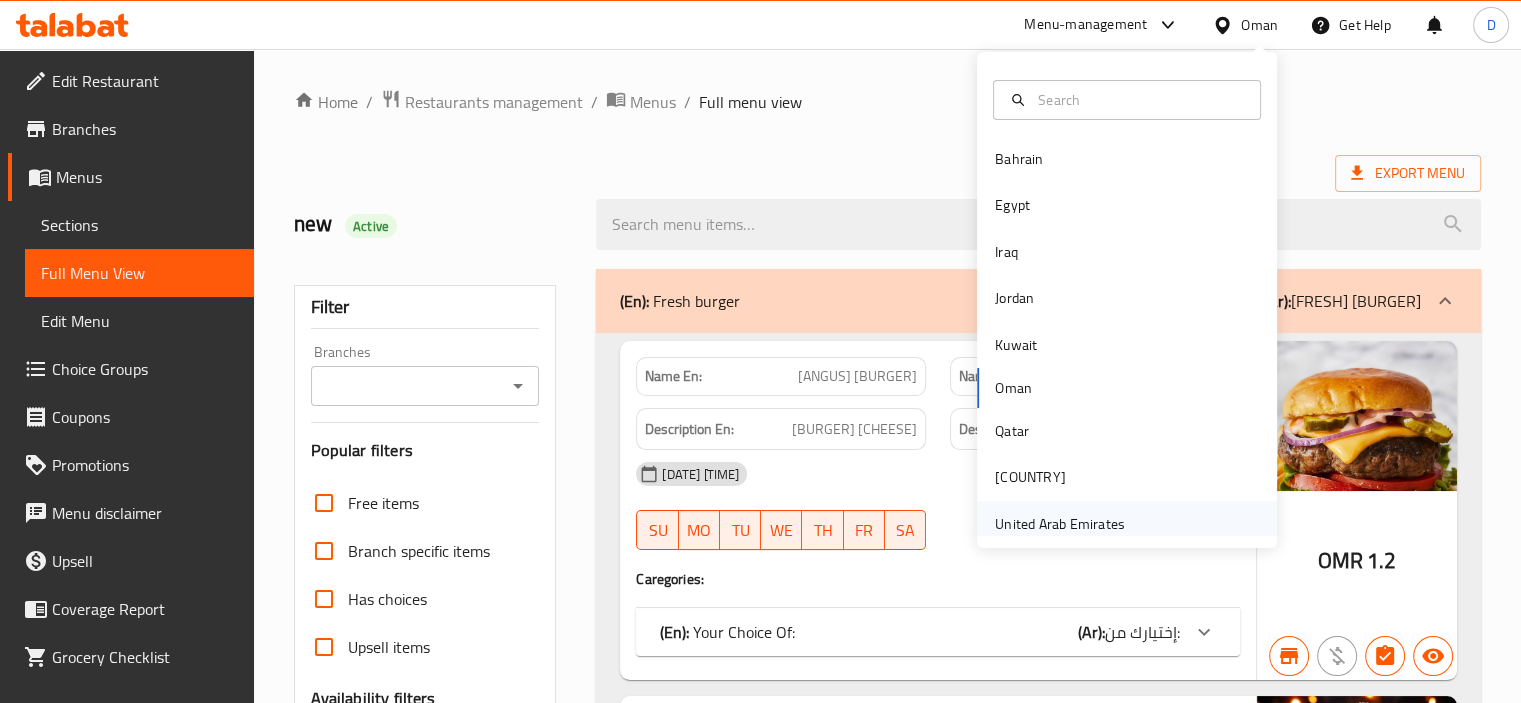 click on "United Arab Emirates" at bounding box center (1060, 524) 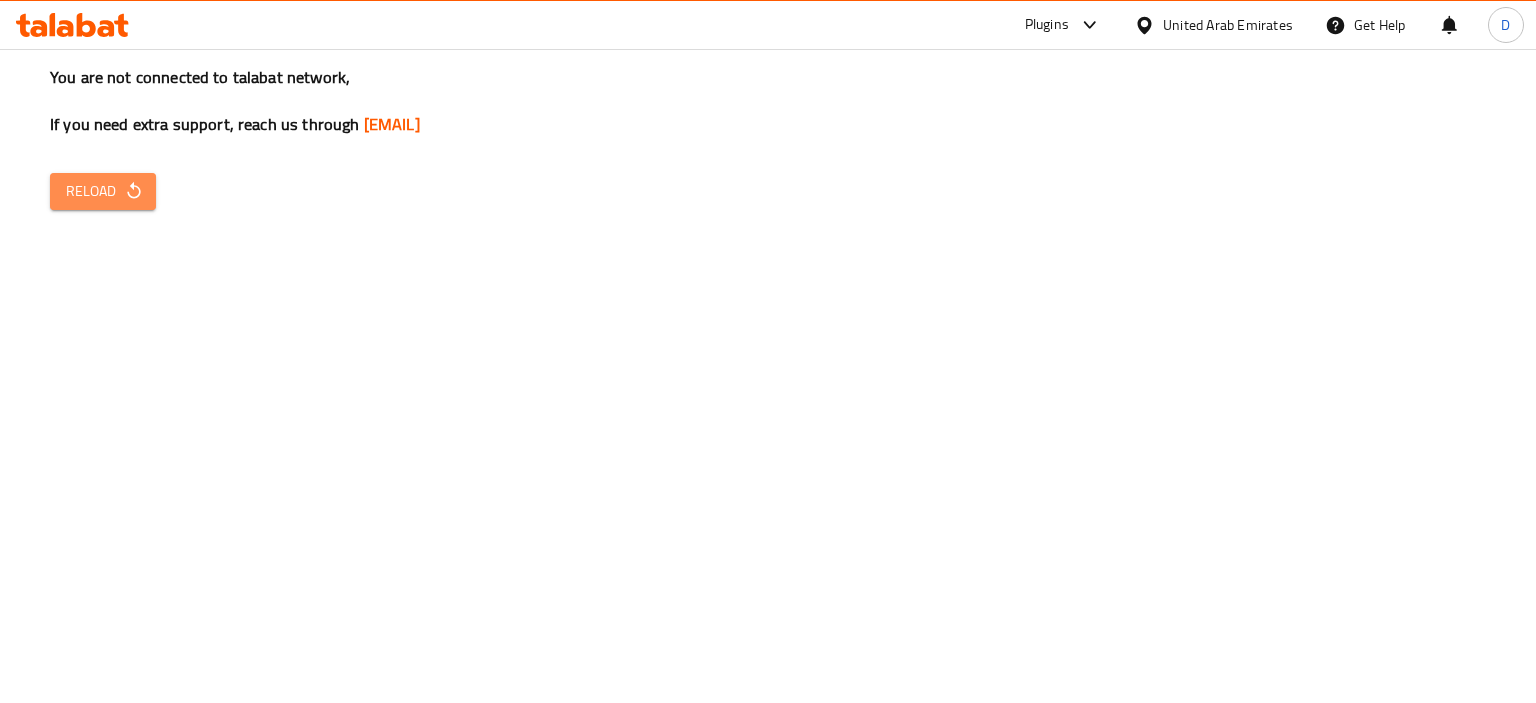 click 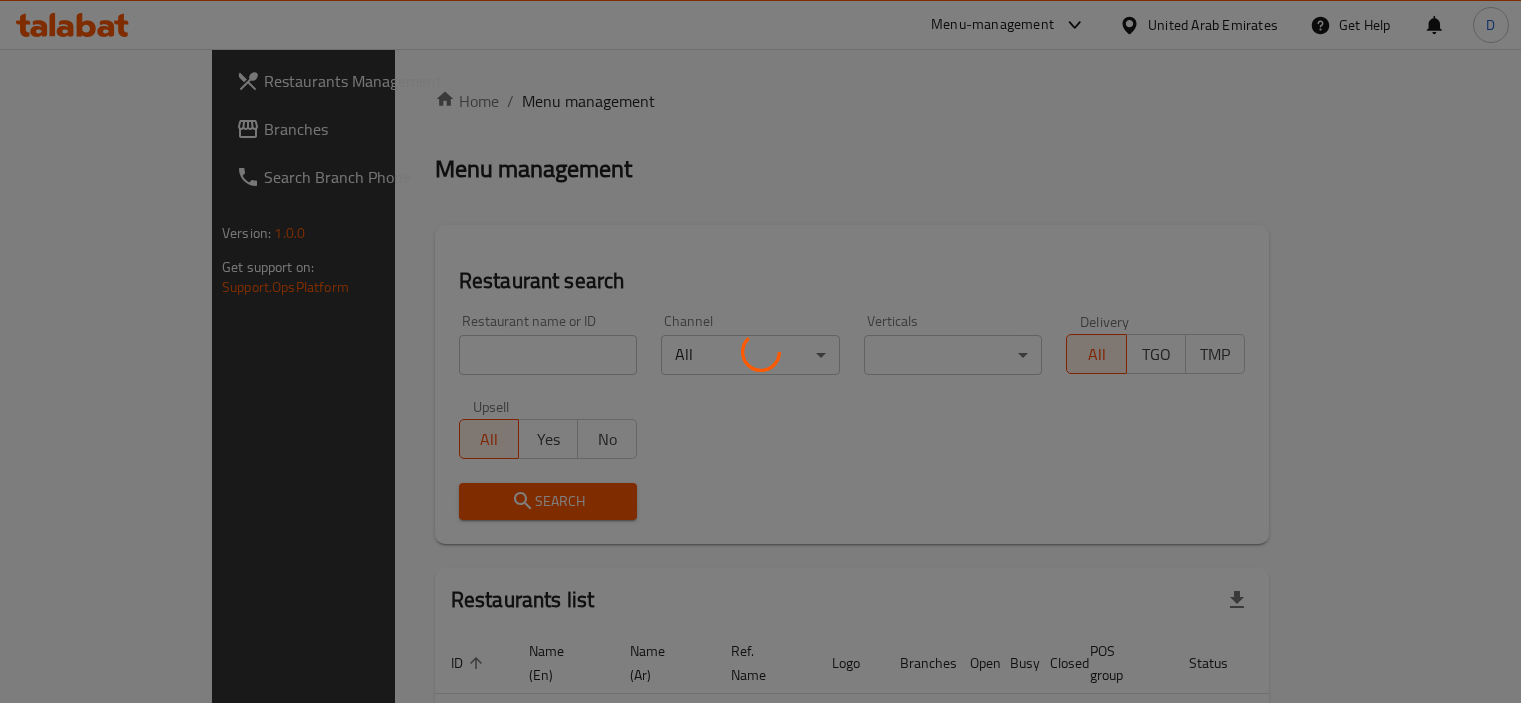 scroll, scrollTop: 0, scrollLeft: 0, axis: both 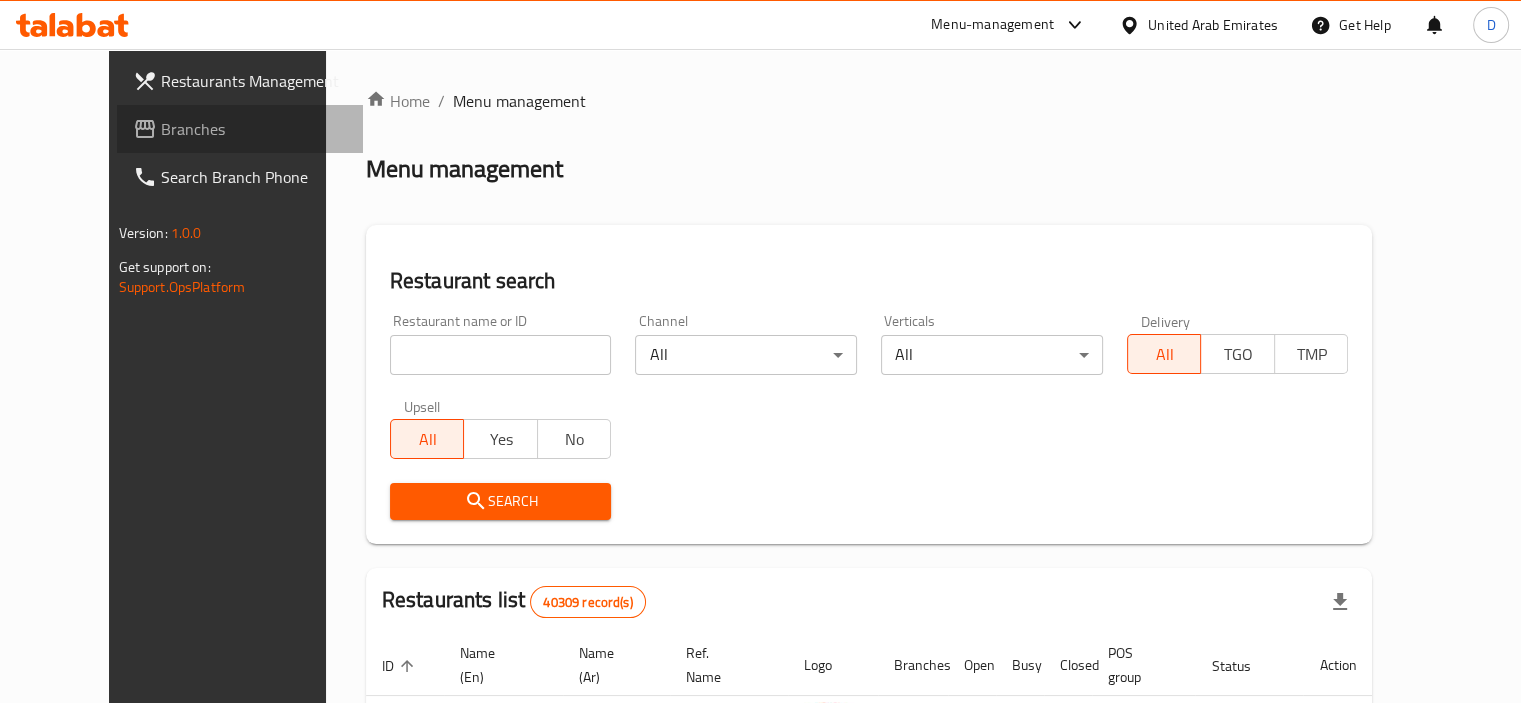 click on "Branches" at bounding box center (254, 129) 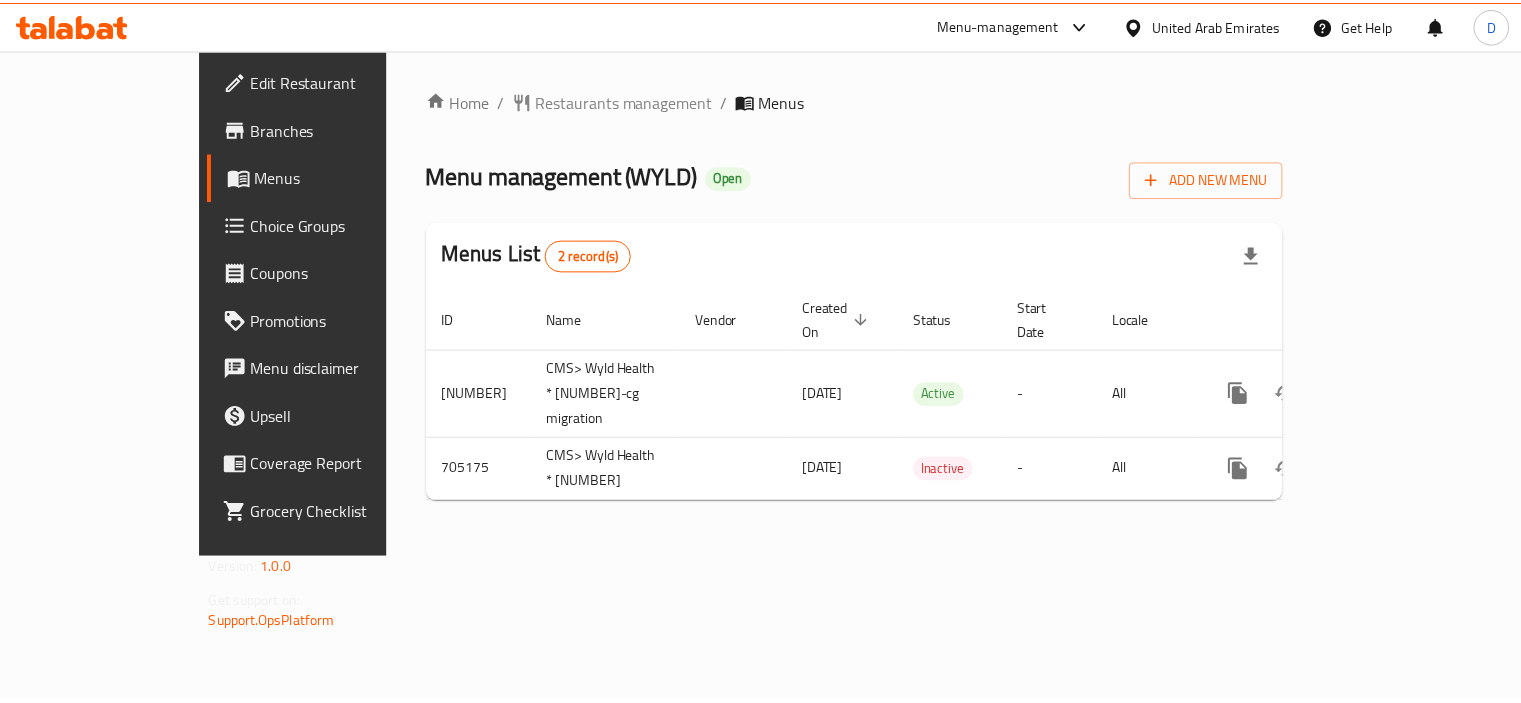 scroll, scrollTop: 0, scrollLeft: 0, axis: both 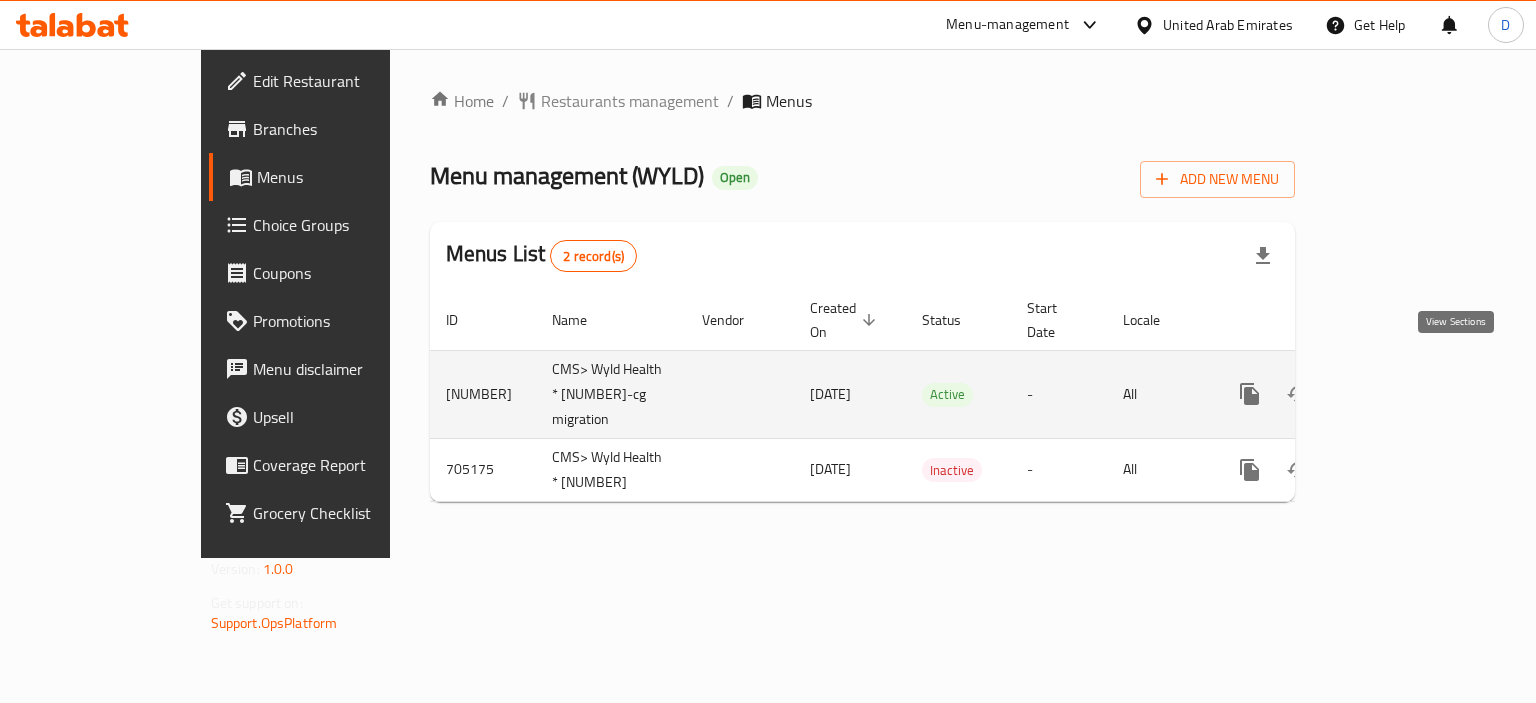 click 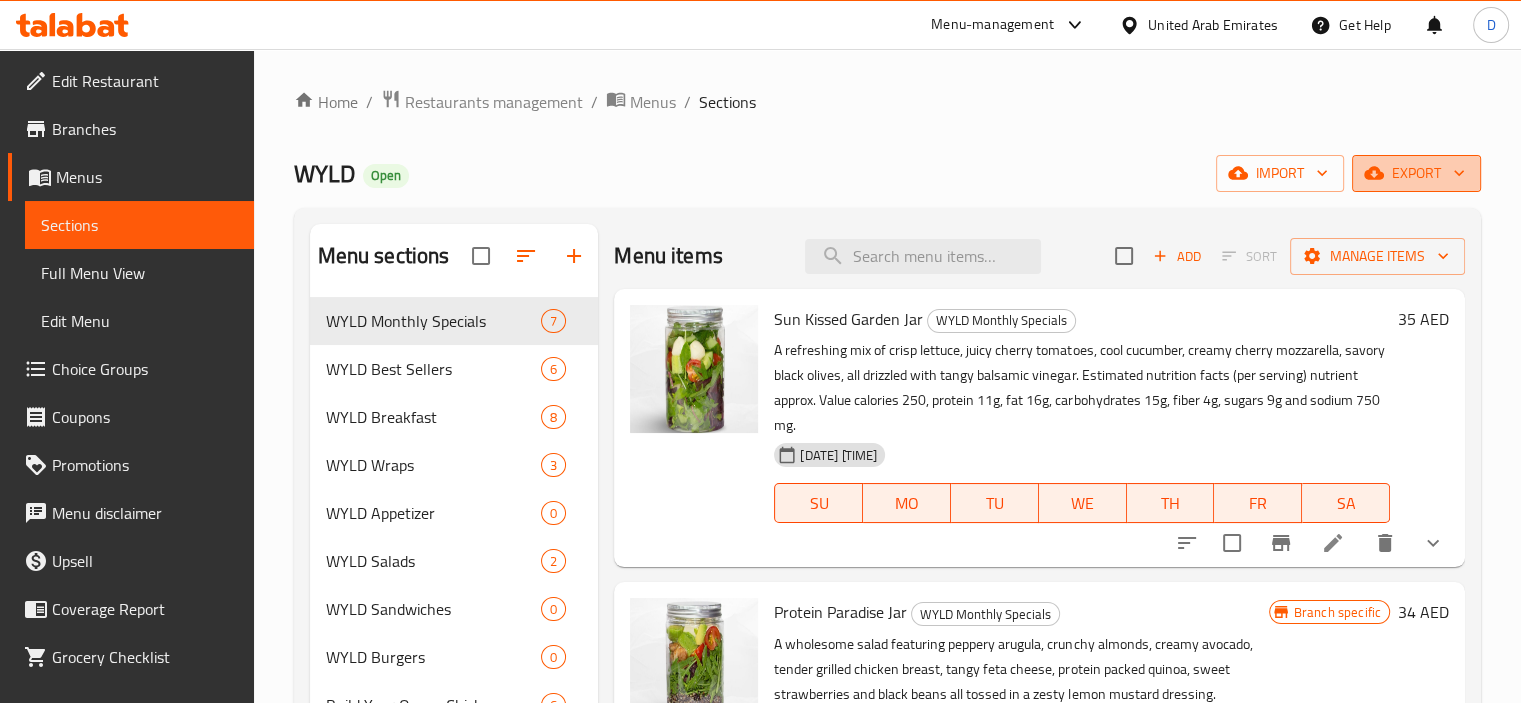 click on "export" at bounding box center [1416, 173] 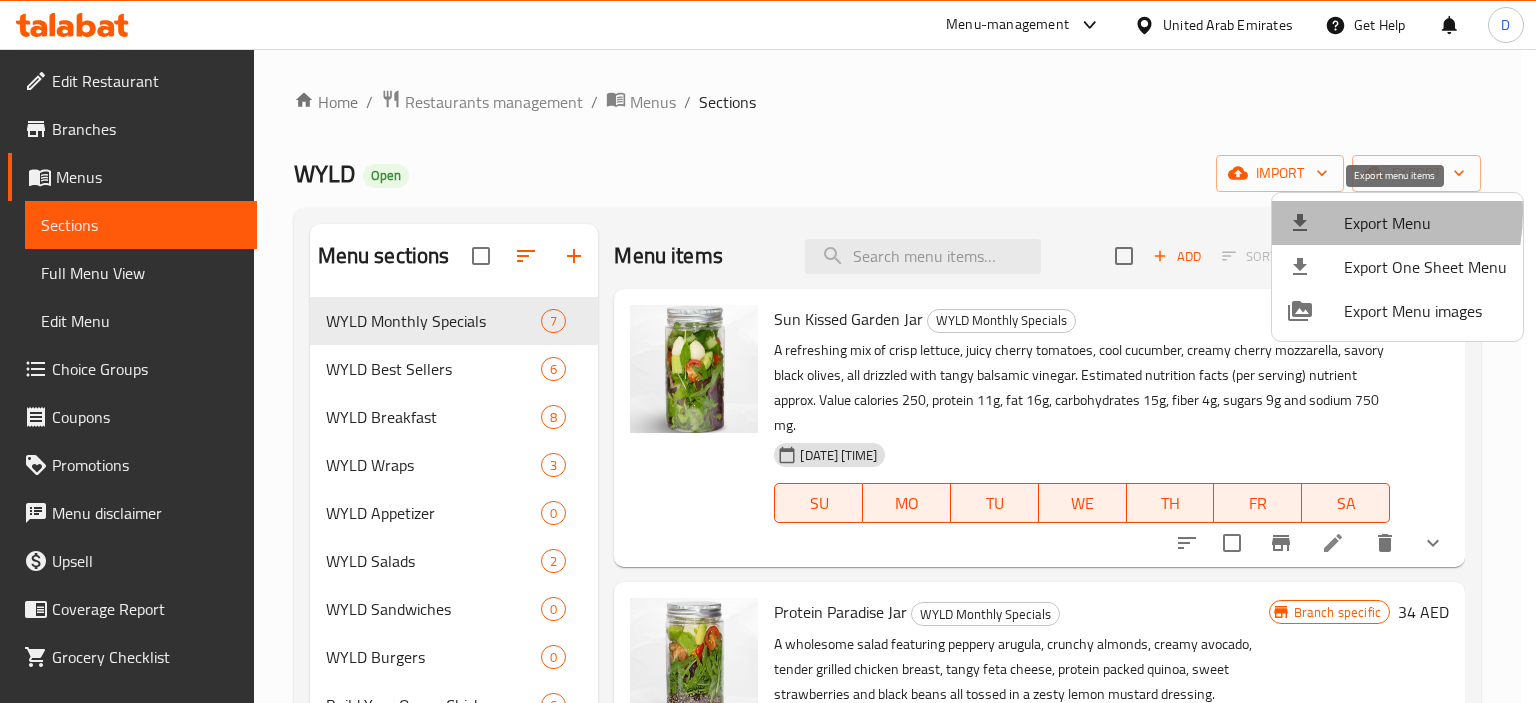 click at bounding box center [1316, 223] 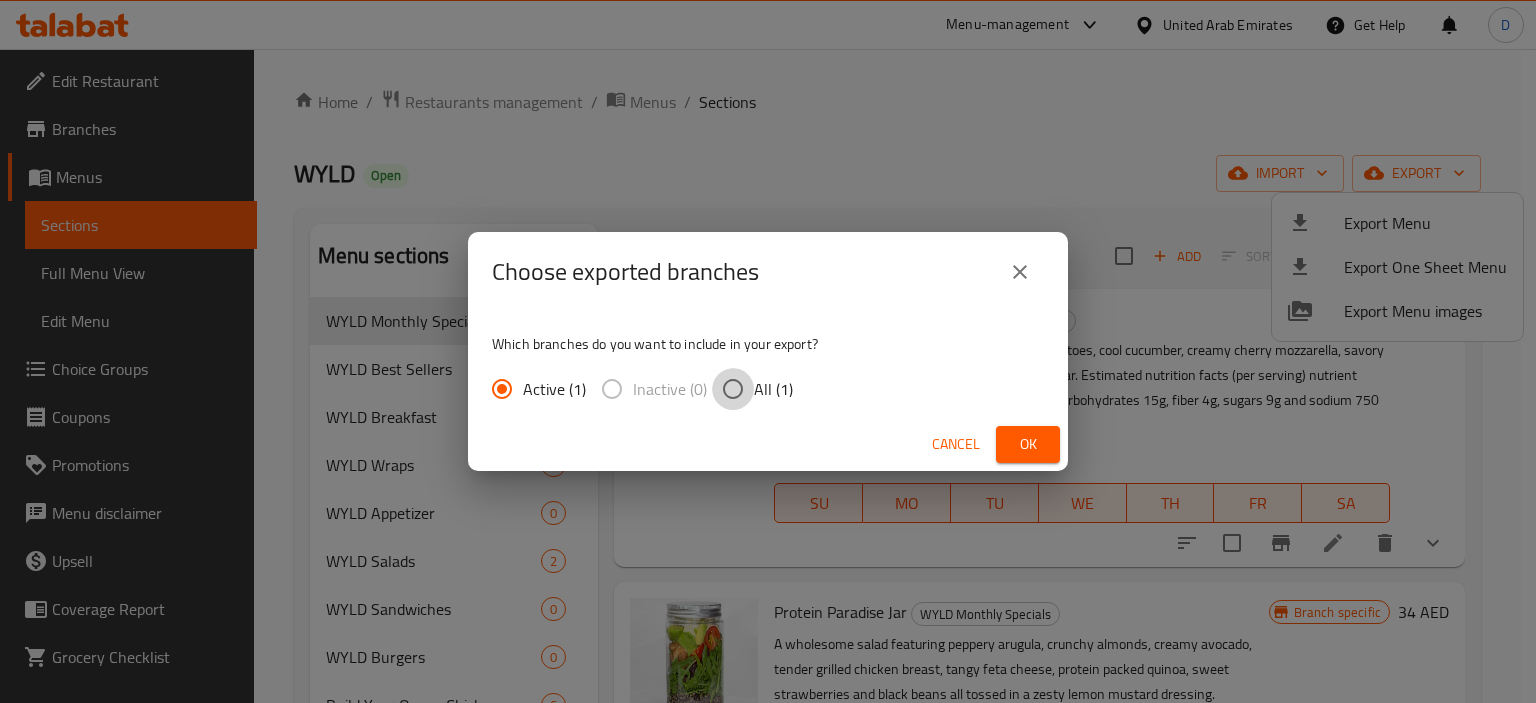 click on "All (1)" at bounding box center (733, 389) 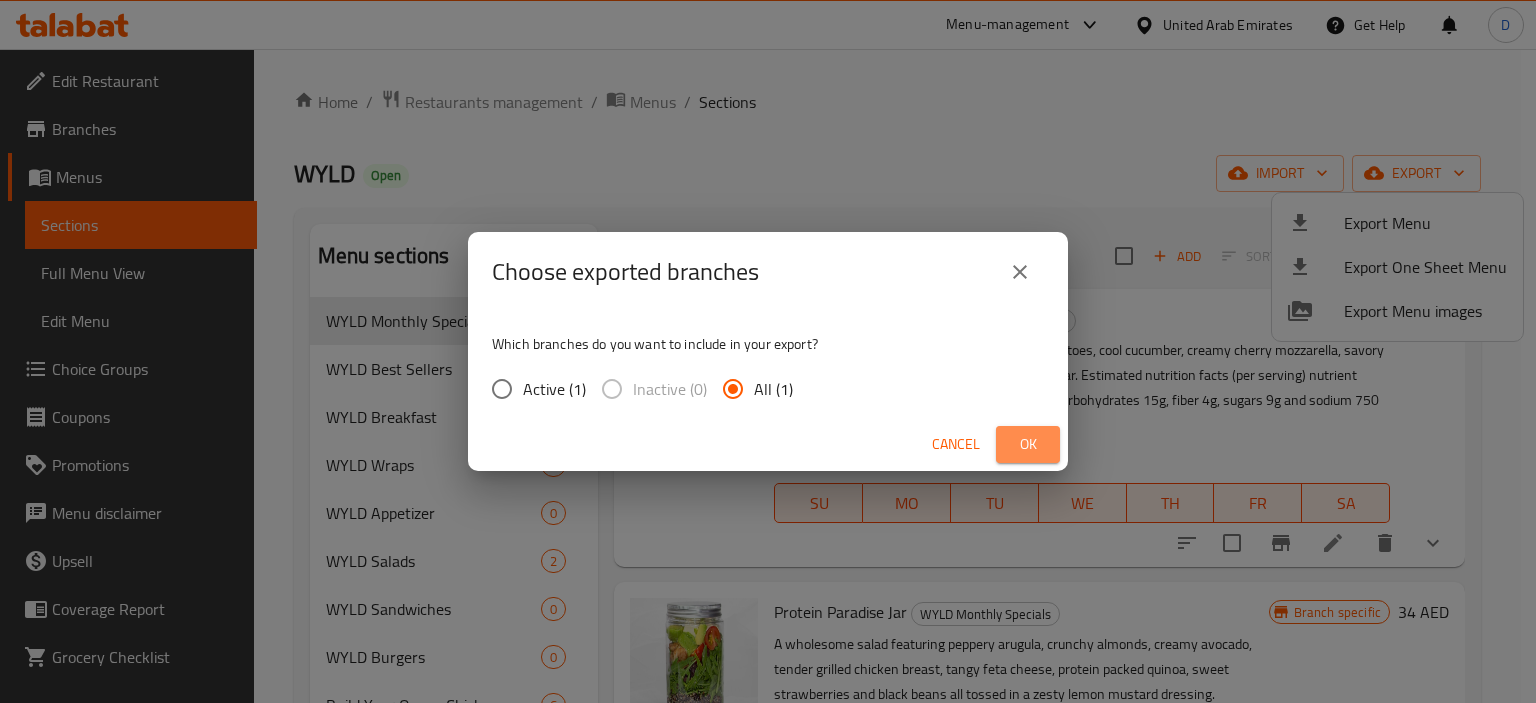 click on "Ok" at bounding box center (1028, 444) 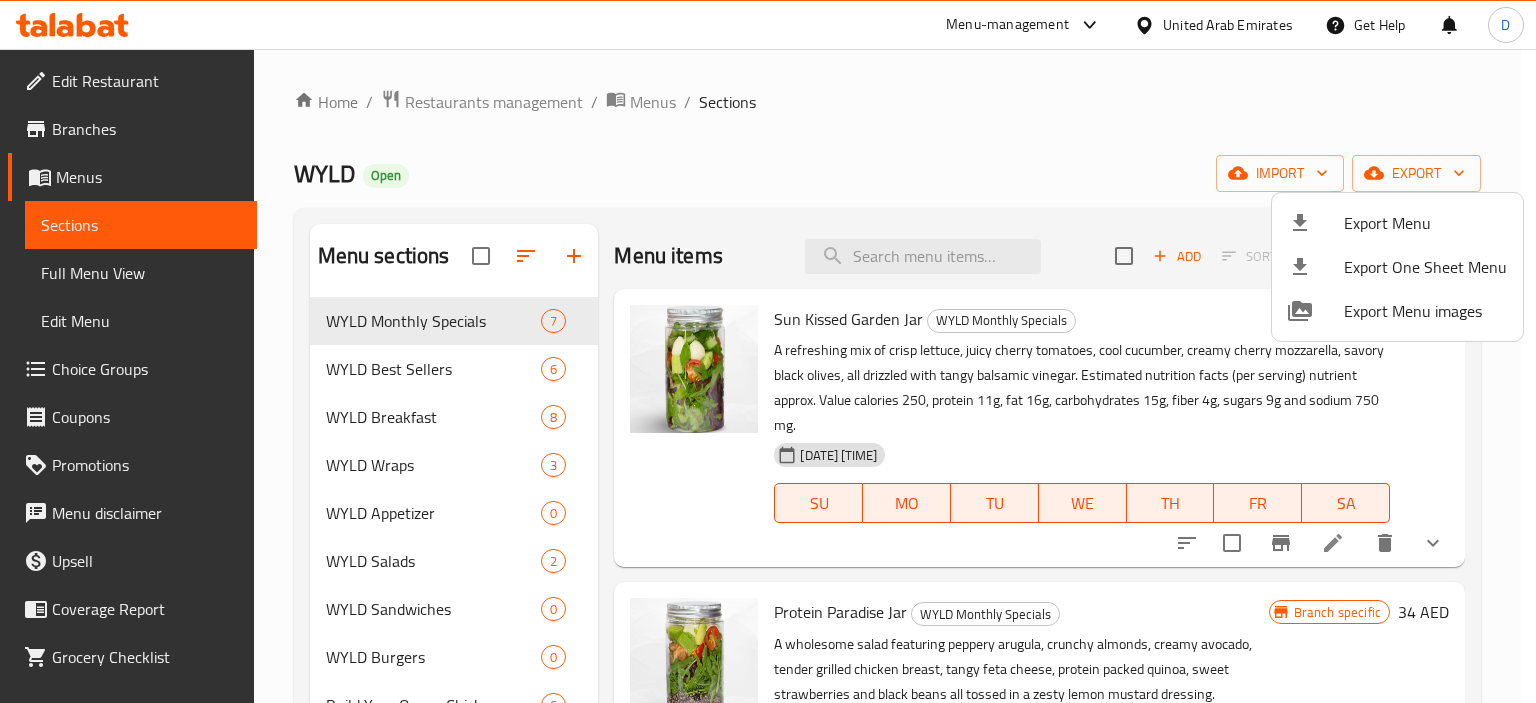 click at bounding box center [768, 351] 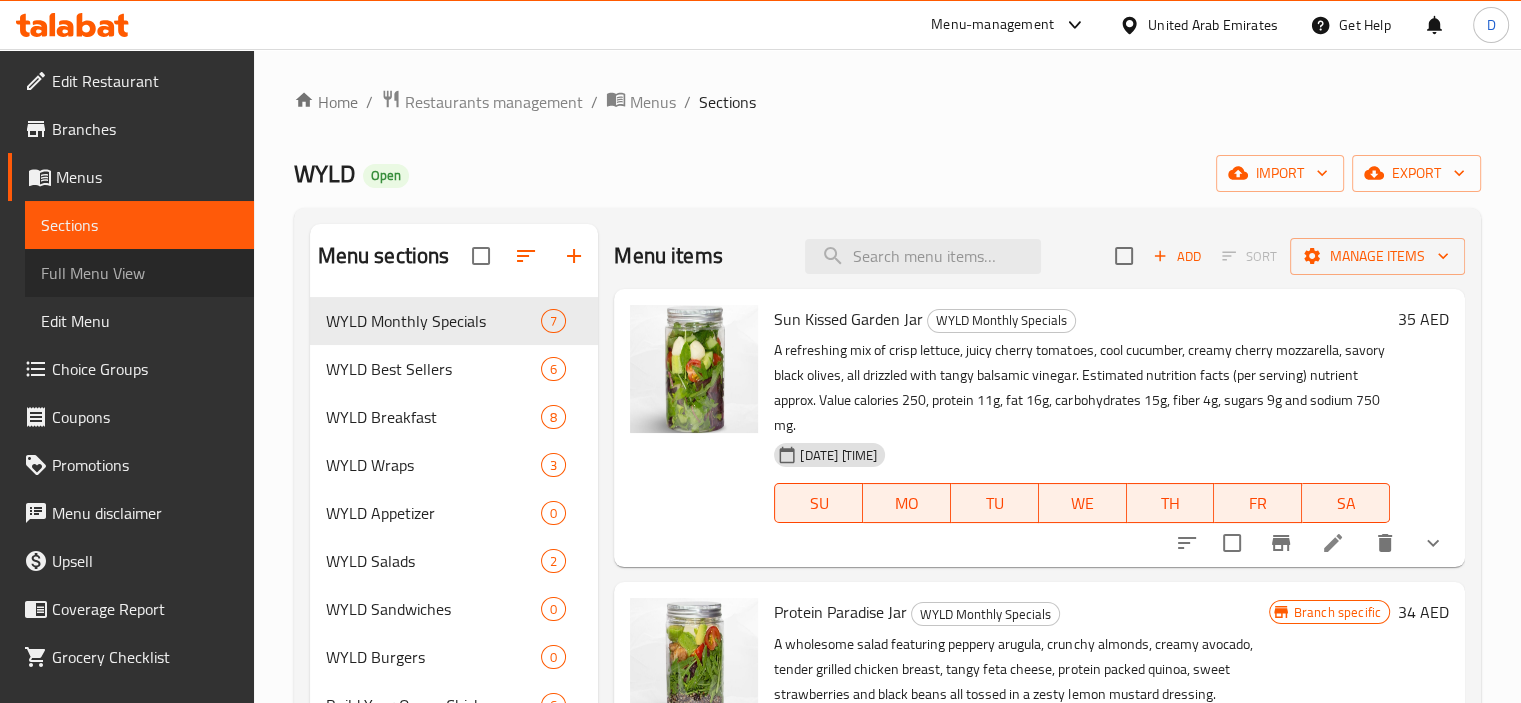 click on "Full Menu View" at bounding box center (139, 273) 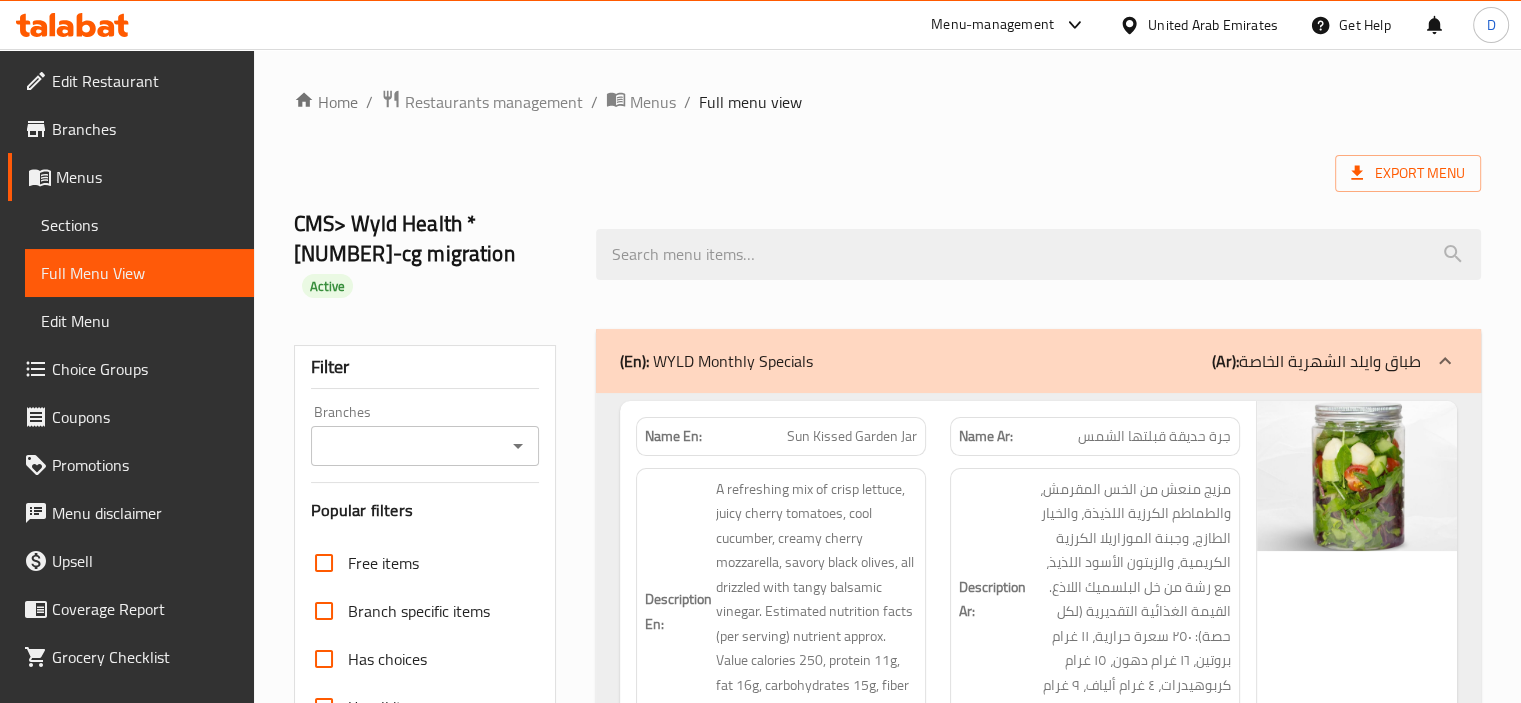click on "Branches" at bounding box center [425, 446] 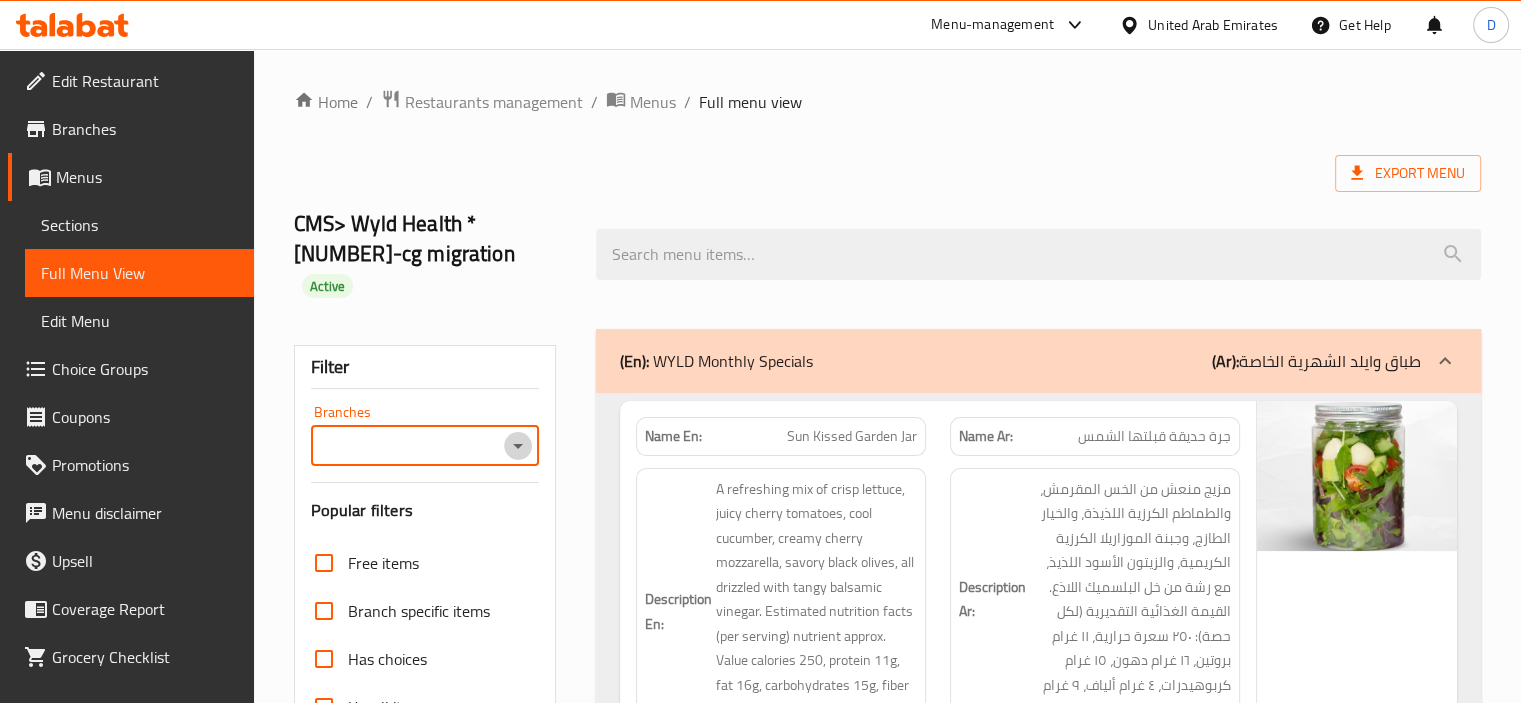 click 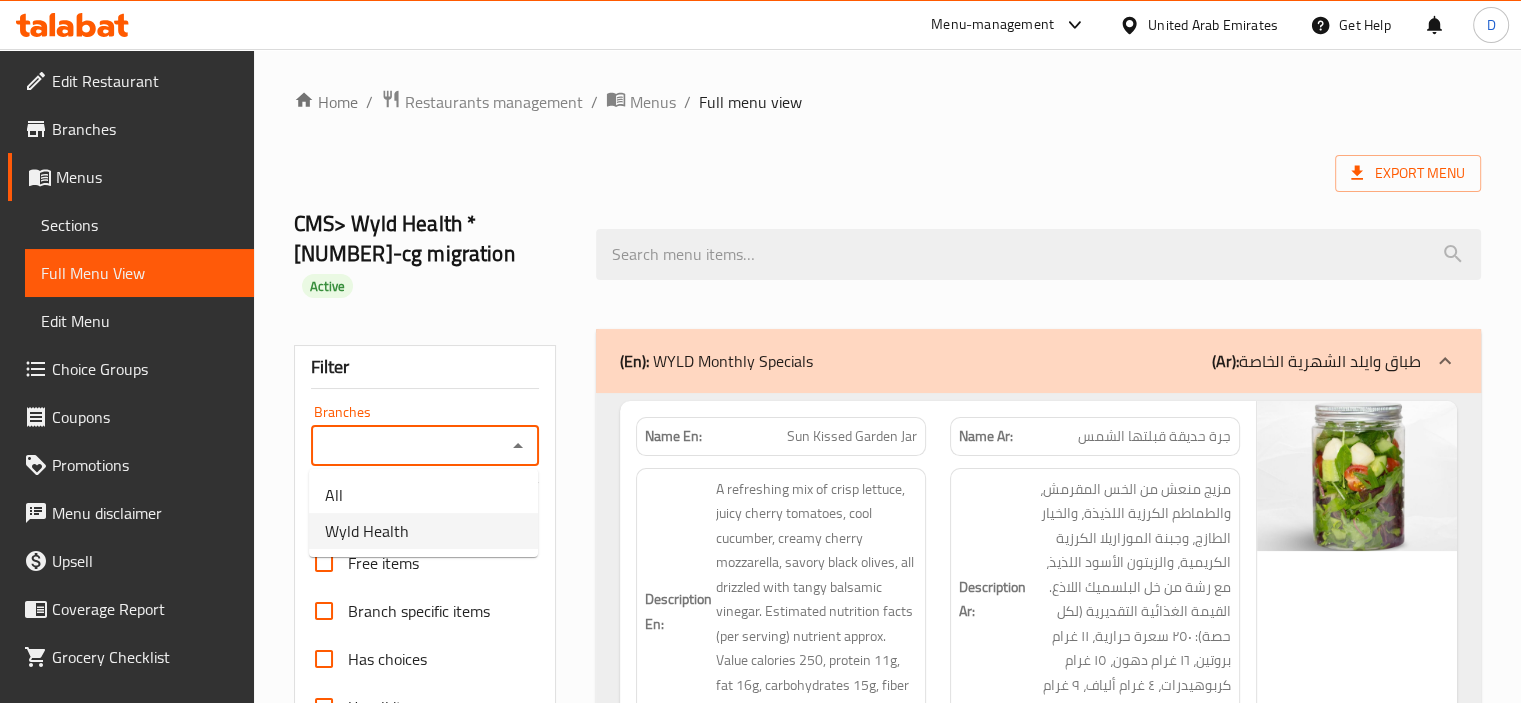 click on "Wyld Health" at bounding box center [423, 531] 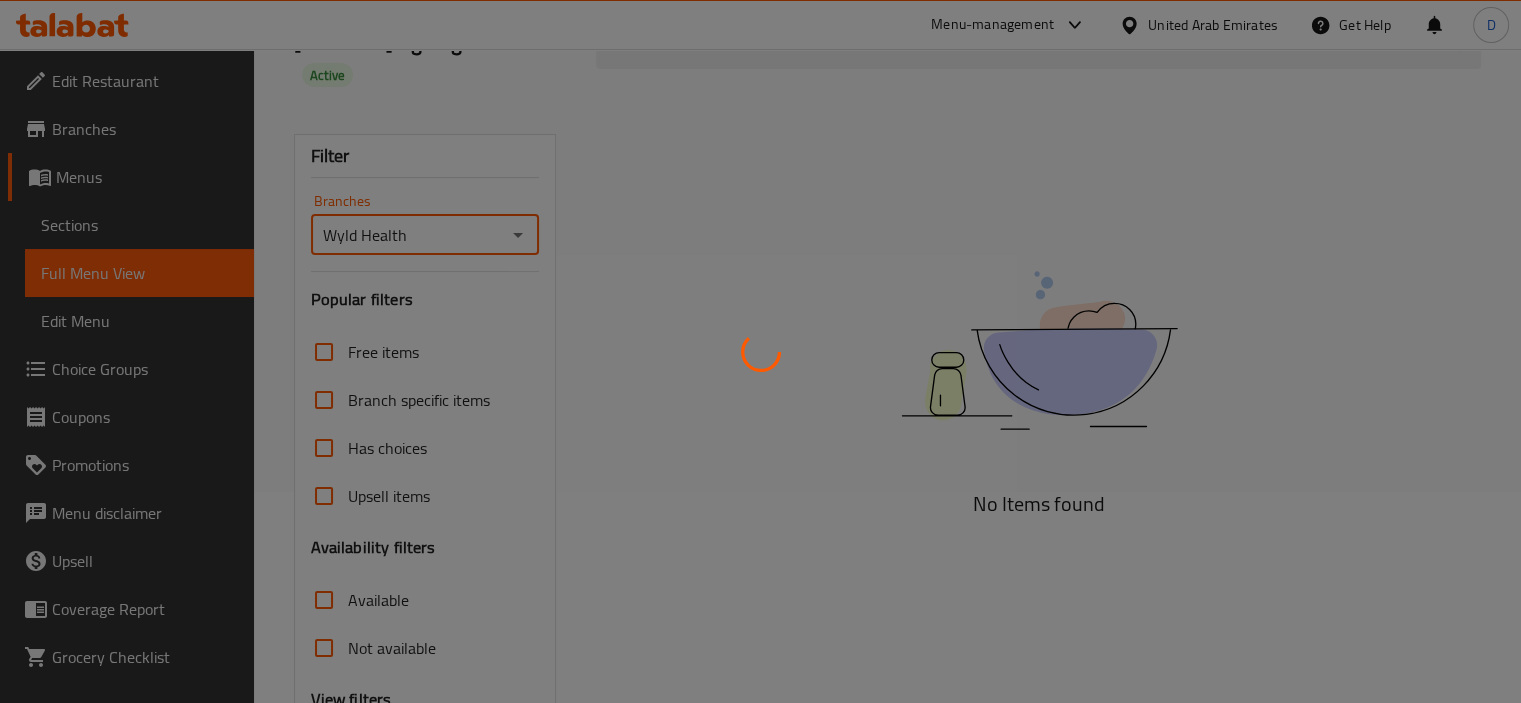scroll, scrollTop: 244, scrollLeft: 0, axis: vertical 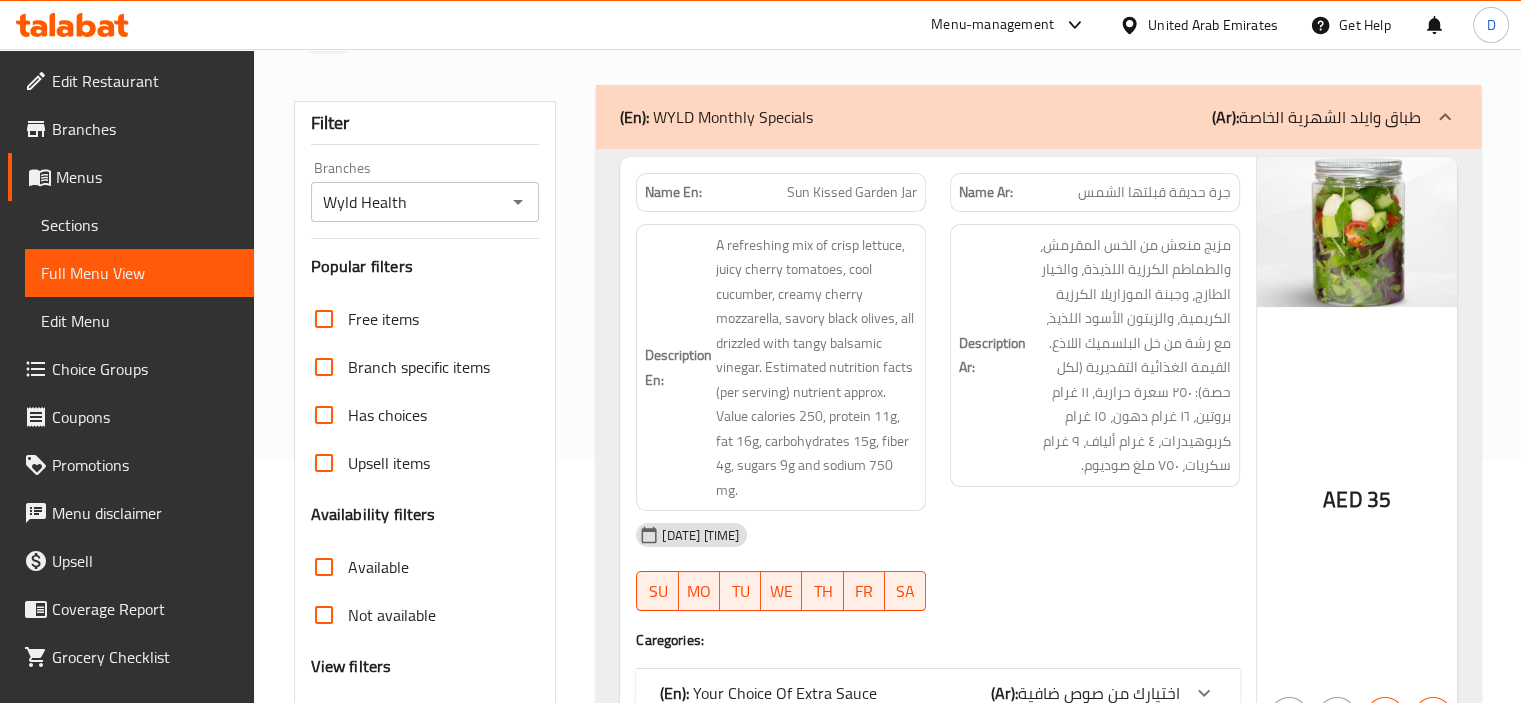 click on "Not available" at bounding box center [392, 615] 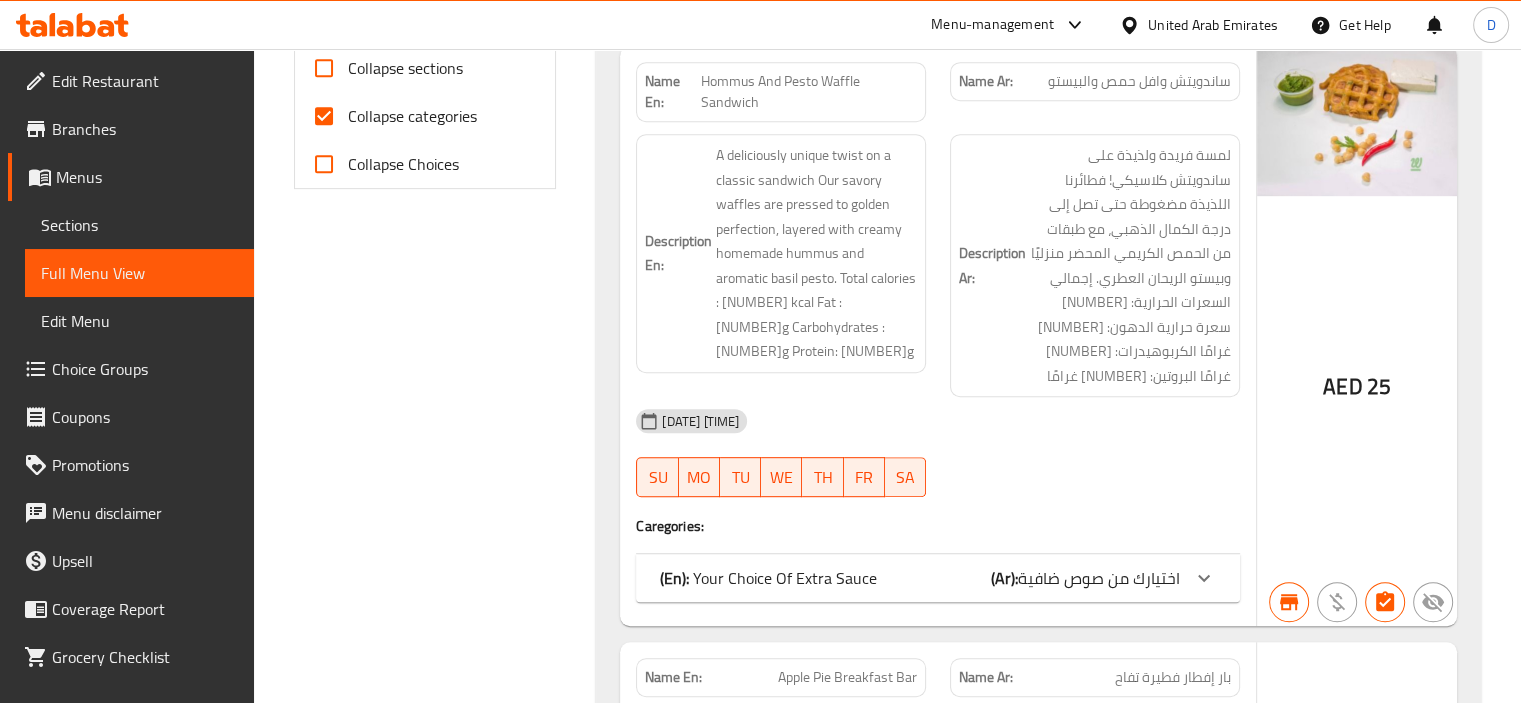 scroll, scrollTop: 818, scrollLeft: 0, axis: vertical 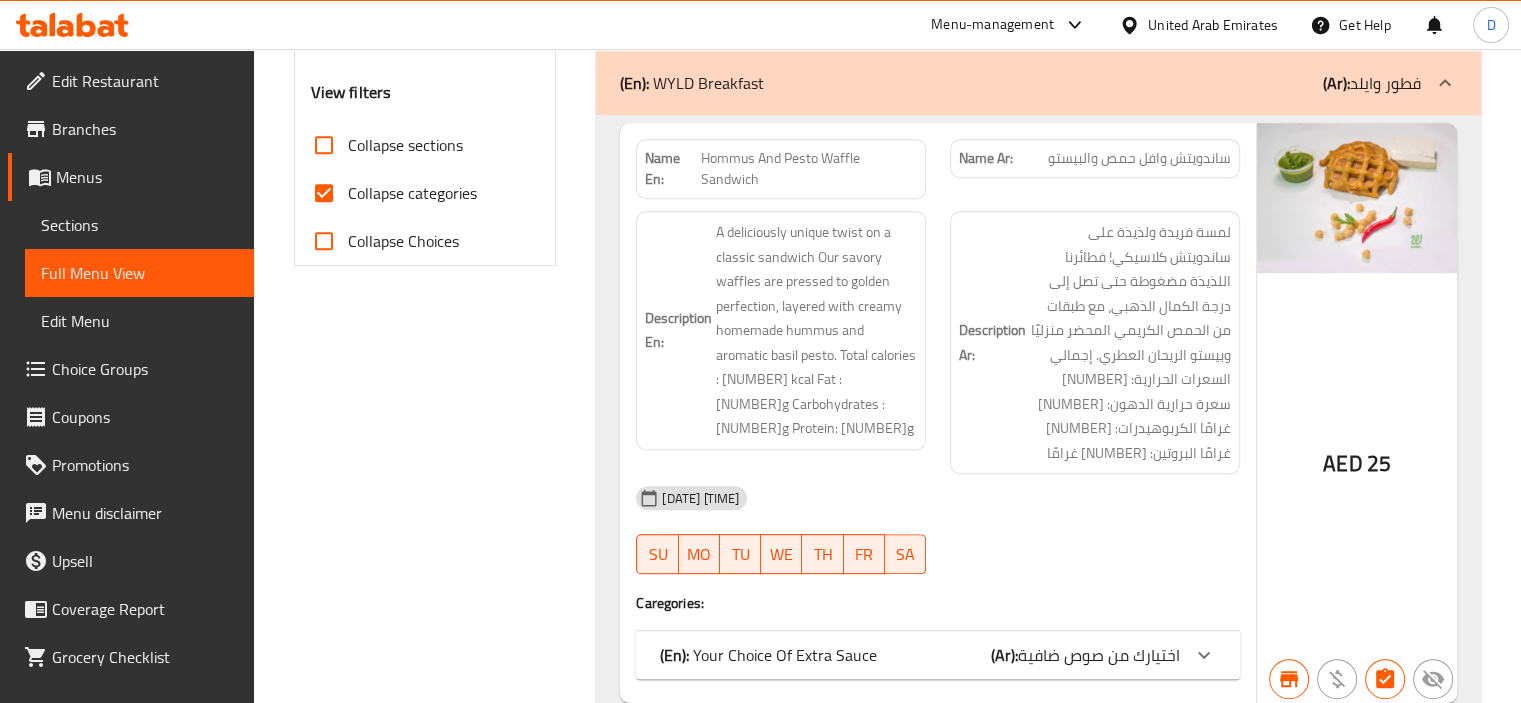 click on "(En):   WYLD Best Sellers (Ar): الأكثر مبيعًا في وايلد Name En: Wyld's Katsu Curry  Name Ar: وايلد كاتسو كاري Description En: Chicken Breast coated with Panzo Crumb and Panfried, served with delicious Katsu Sauce on a bed of Jasmine Rice.
Description Ar:  صدر دجاج مغطى fبانزو كرومبس ومقلية، يقدم مع صلصة كاتسو اللذيذة على طبقة من أرز الياسمين. 29-04-2024 02:24 PM SU MO TU WE TH FR SA Caregories: (En):   Your Choice Of Extra Sauce (Ar): اختيارك من صوص ضافية Name(En) Name(Ar) Status Price Pesto Sauce صوص بيستو  Active 10 Katsu Curry كاتسو كاري Active 10 Salad Dressing صلصة السلطة Active 10 AED 44 (En):    WYLD Breakfast (Ar): فطور وايلد   Name En: Hommus And Pesto Waffle Sandwich Name Ar: سندويتش وافل حمص والبيستو Description En: Description Ar: 01-06-2025 05:48 AM SU MO TU WE TH FR SA Caregories: (En):   Your Choice Of Extra Sauce 10" at bounding box center (1038, 2597) 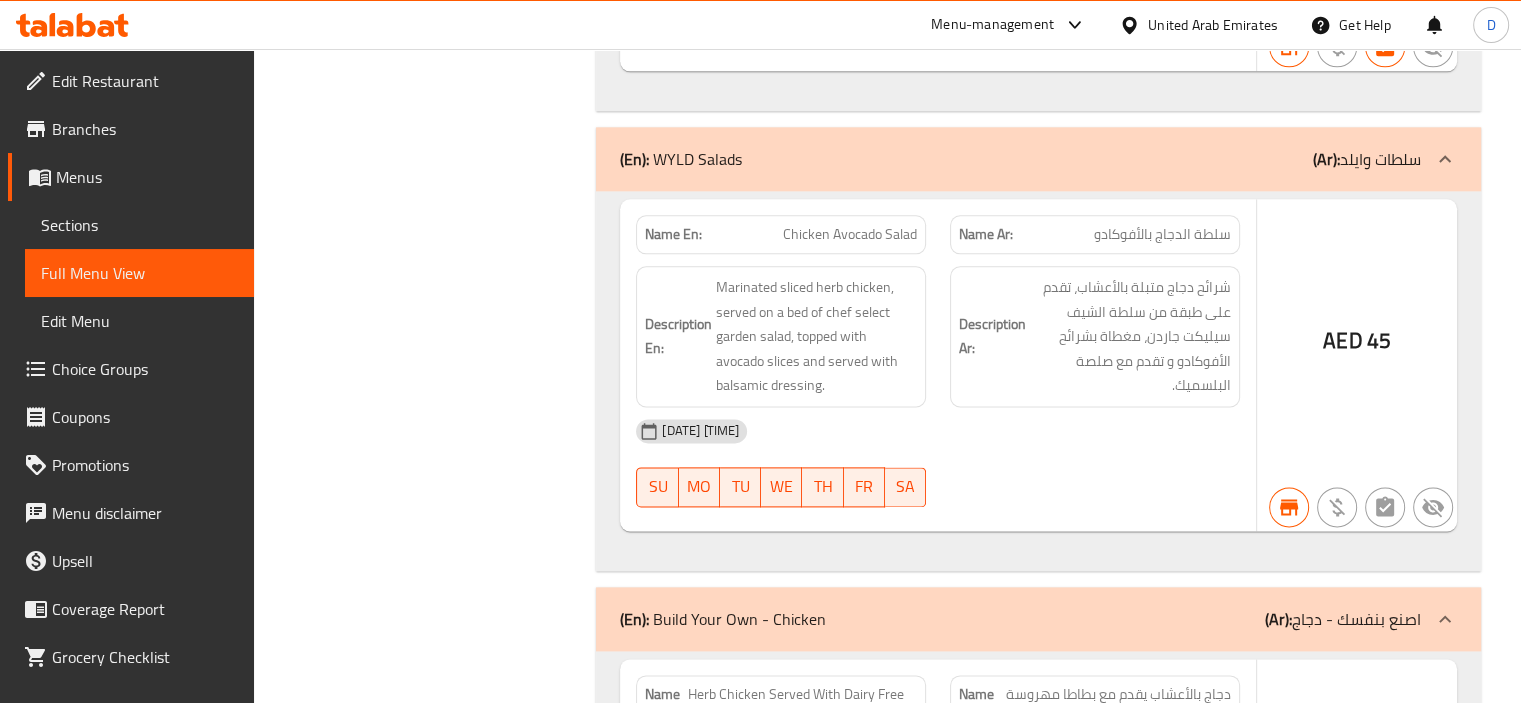 scroll, scrollTop: 2498, scrollLeft: 0, axis: vertical 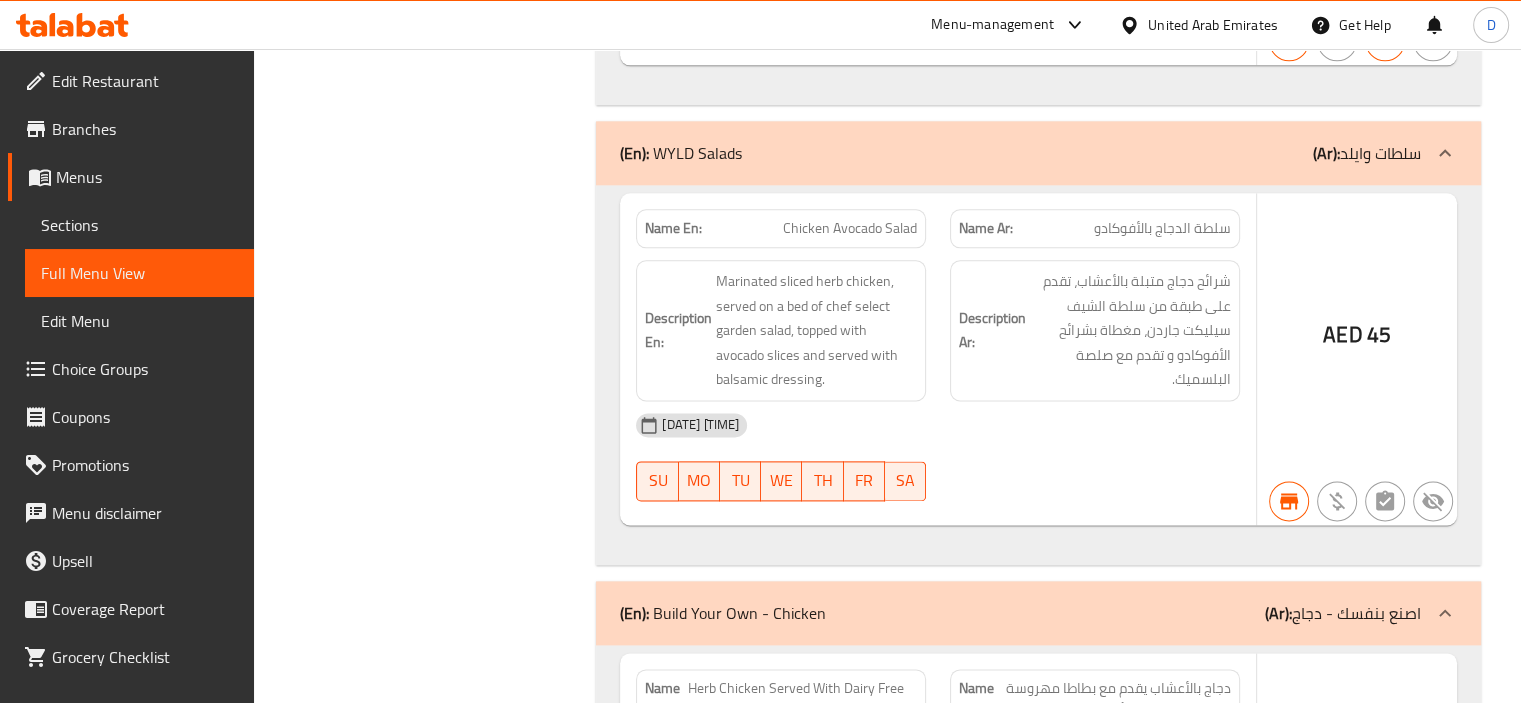 click on "Filter Branches Wyld Health Branches Popular filters Free items Branch specific items Has choices Upsell items Availability filters Available Not available View filters Collapse sections Collapse categories Collapse Choices" at bounding box center [433, 917] 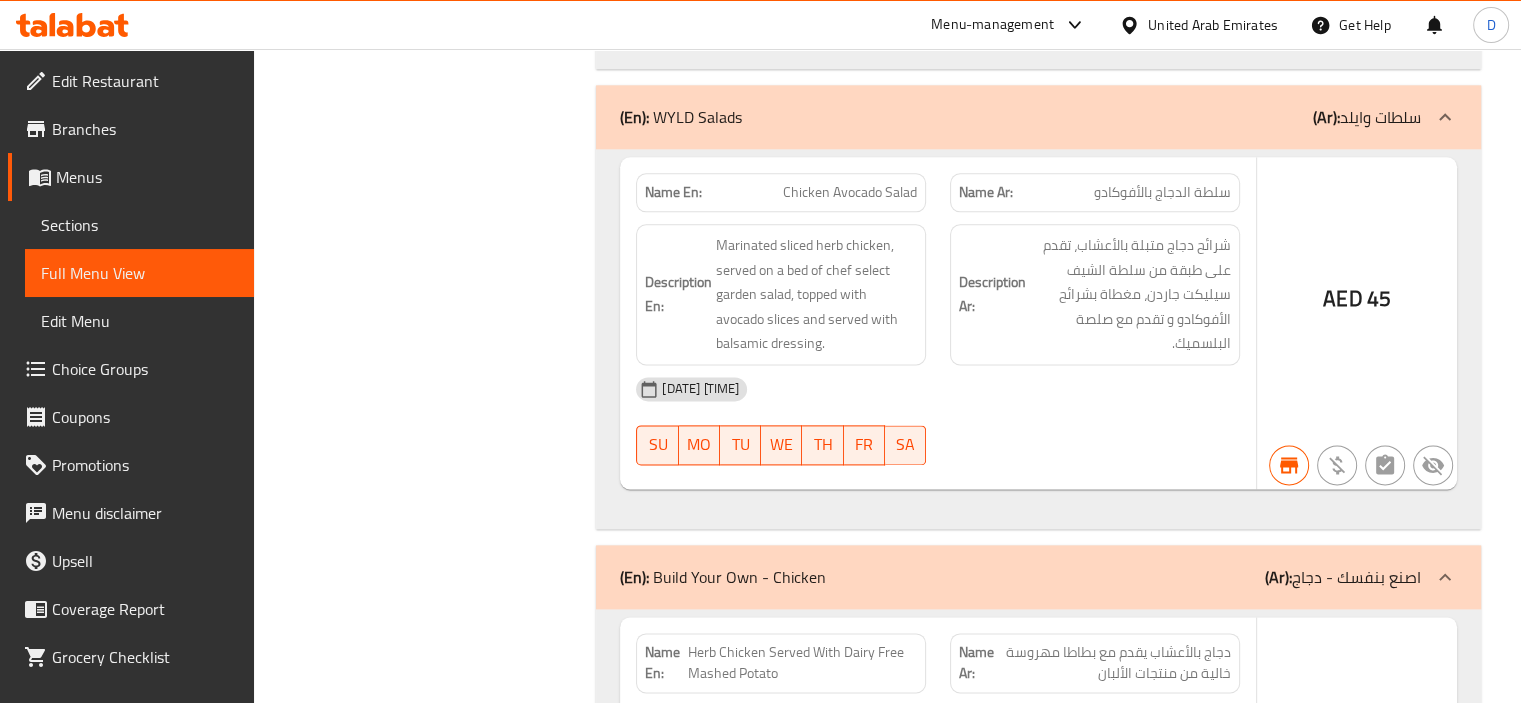 scroll, scrollTop: 2538, scrollLeft: 0, axis: vertical 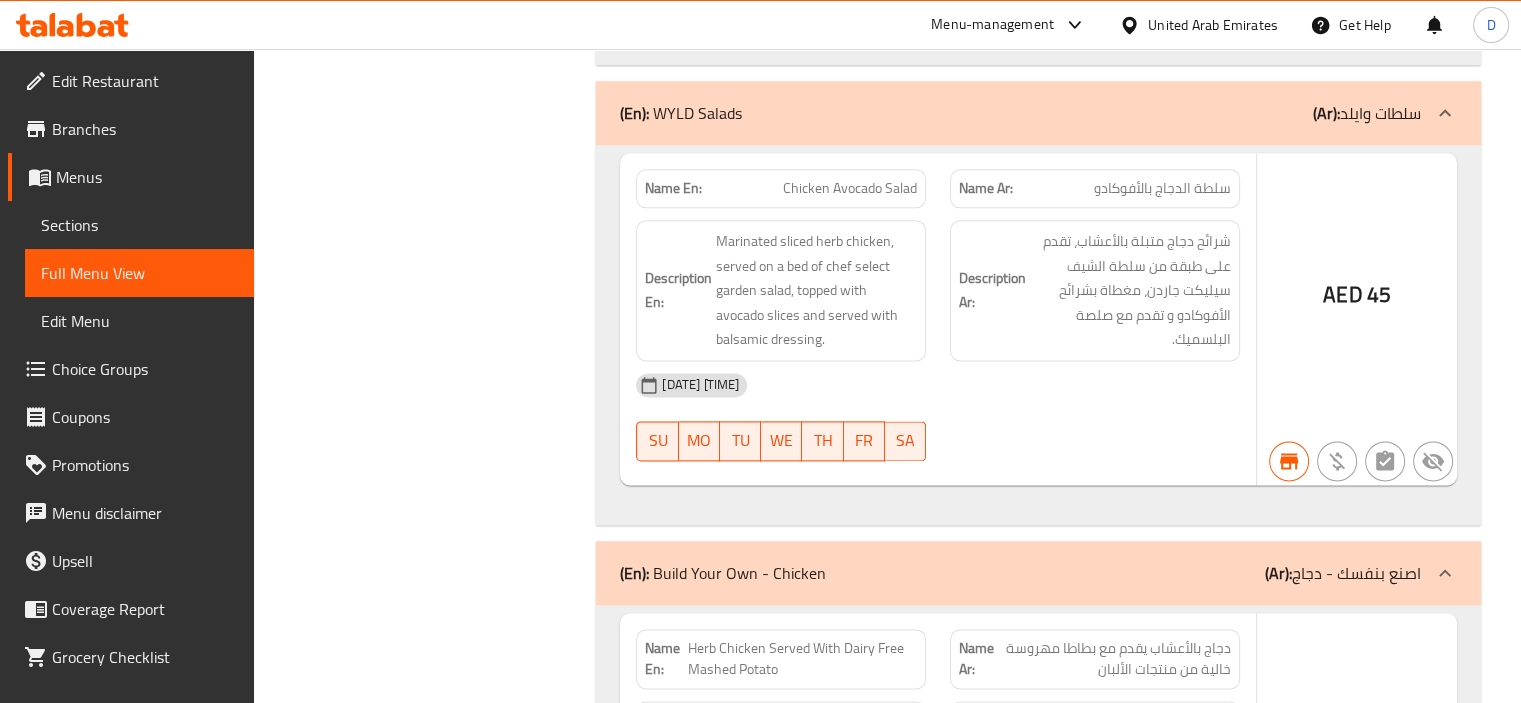 click on "Filter Branches Wyld Health Branches Popular filters Free items Branch specific items Has choices Upsell items Availability filters Available Not available View filters Collapse sections Collapse categories Collapse Choices" at bounding box center [433, 877] 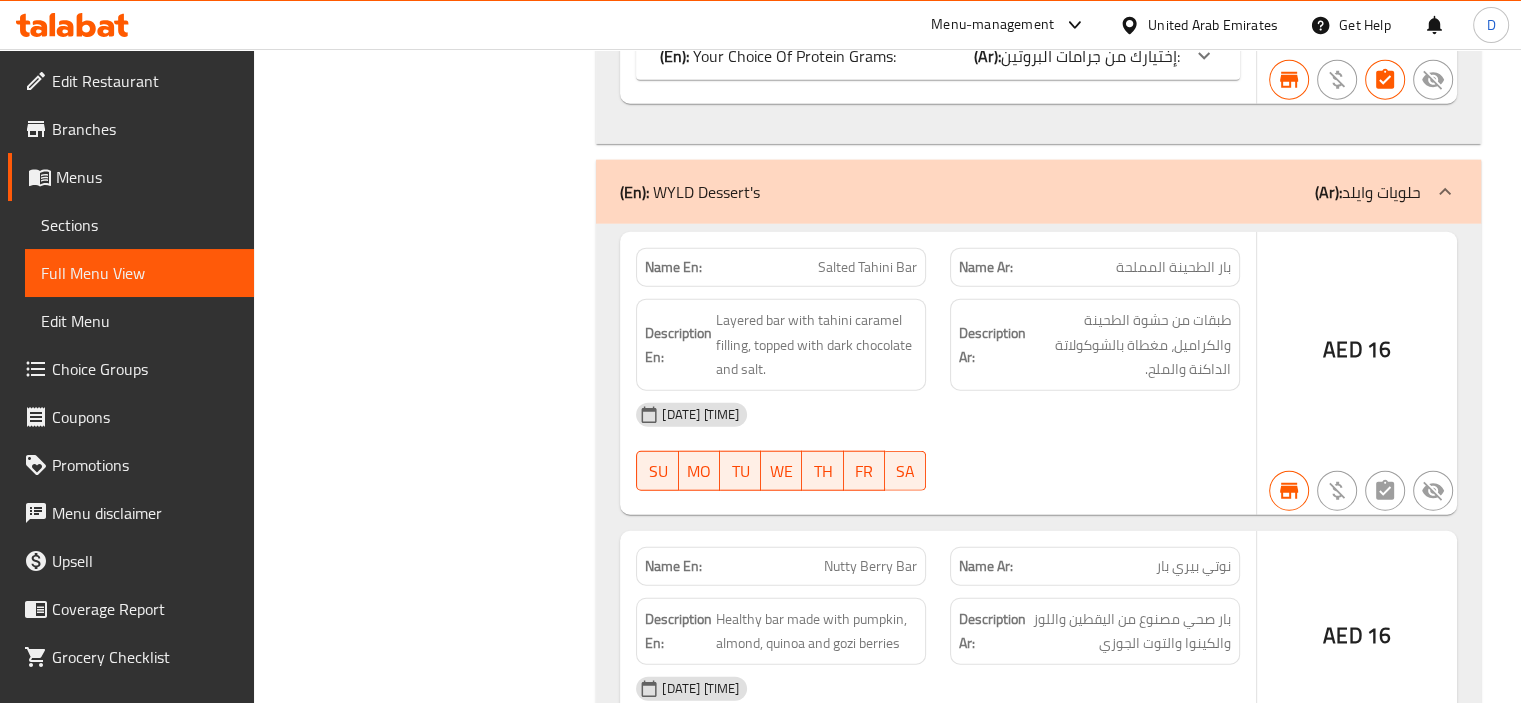 scroll, scrollTop: 4978, scrollLeft: 0, axis: vertical 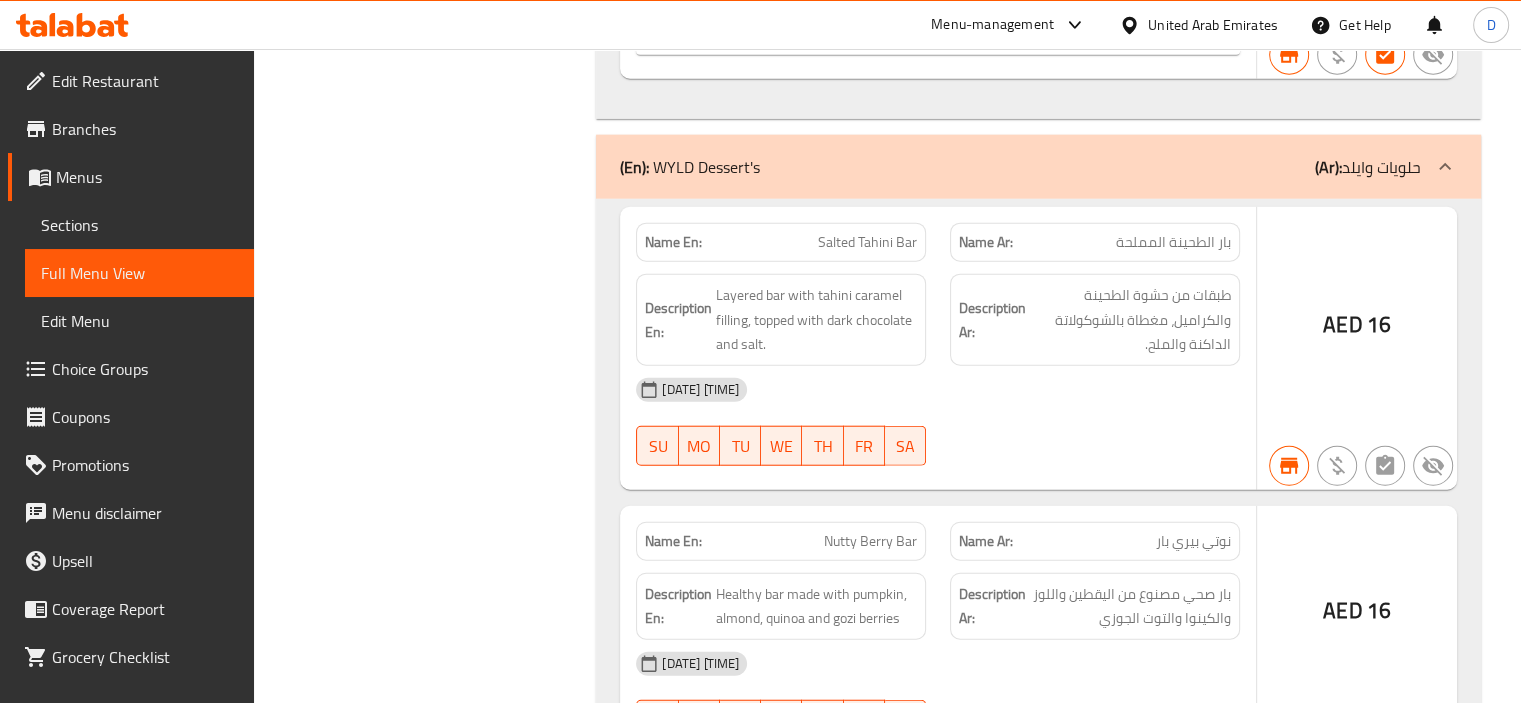 click on "Filter Branches Wyld Health Branches Popular filters Free items Branch specific items Has choices Upsell items Availability filters Available Not available View filters Collapse sections Collapse categories Collapse Choices" at bounding box center [433, -1563] 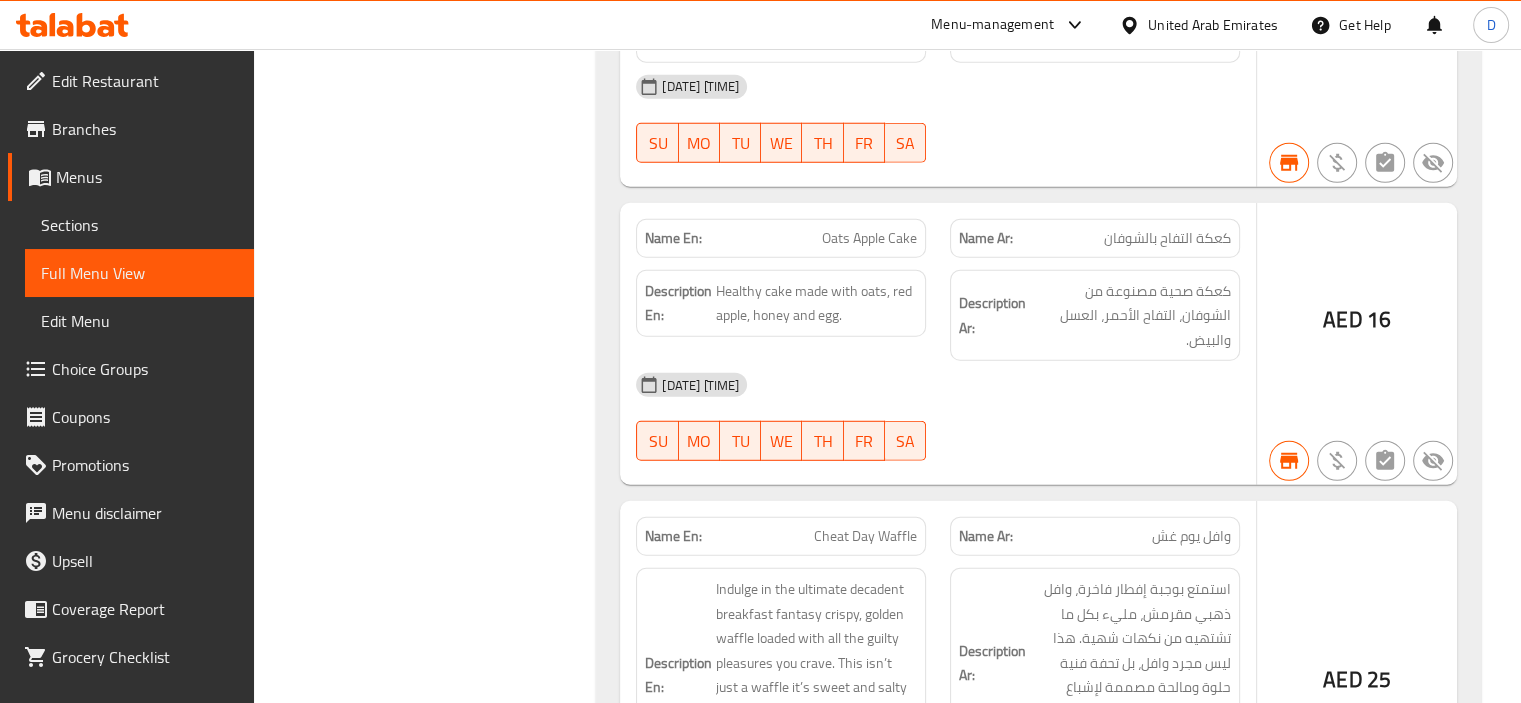 scroll, scrollTop: 5729, scrollLeft: 0, axis: vertical 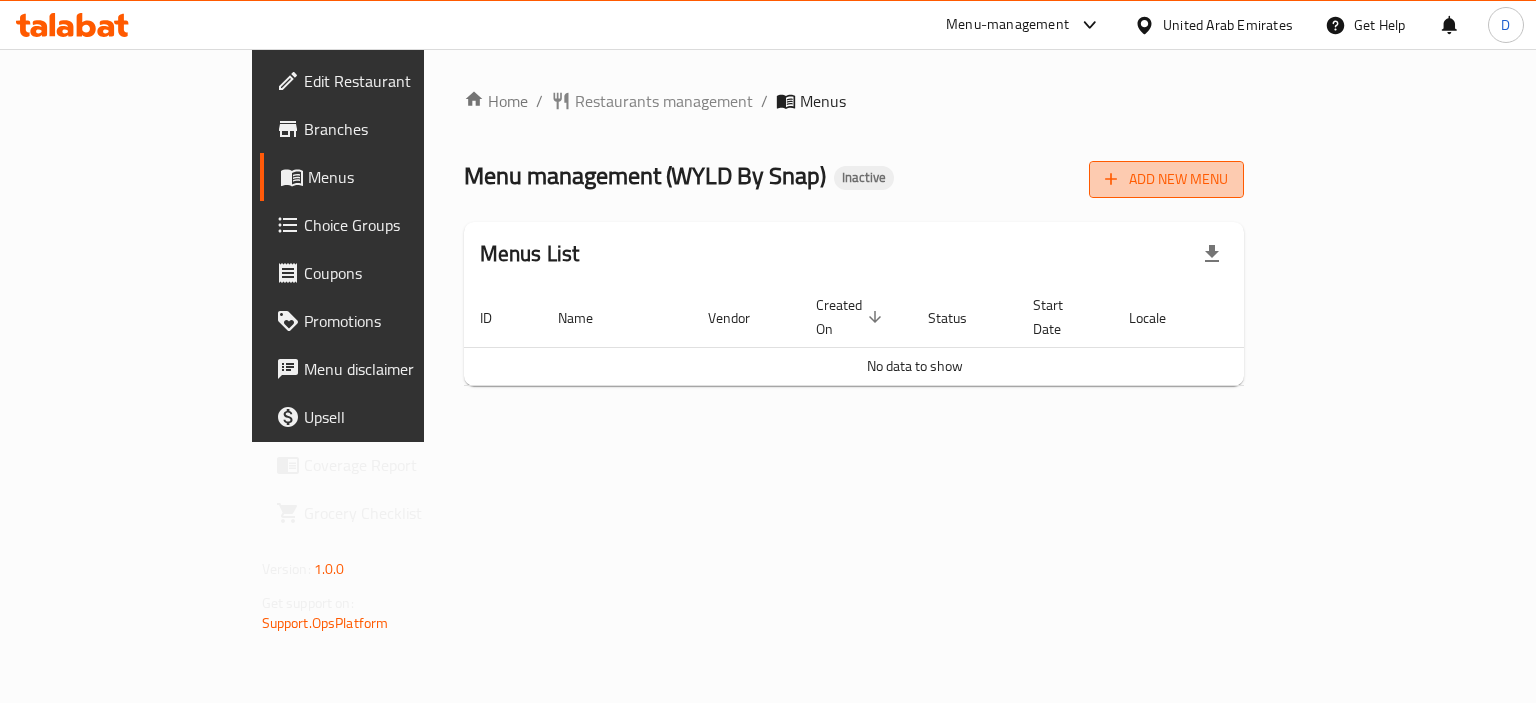 click on "Add New Menu" at bounding box center [1166, 179] 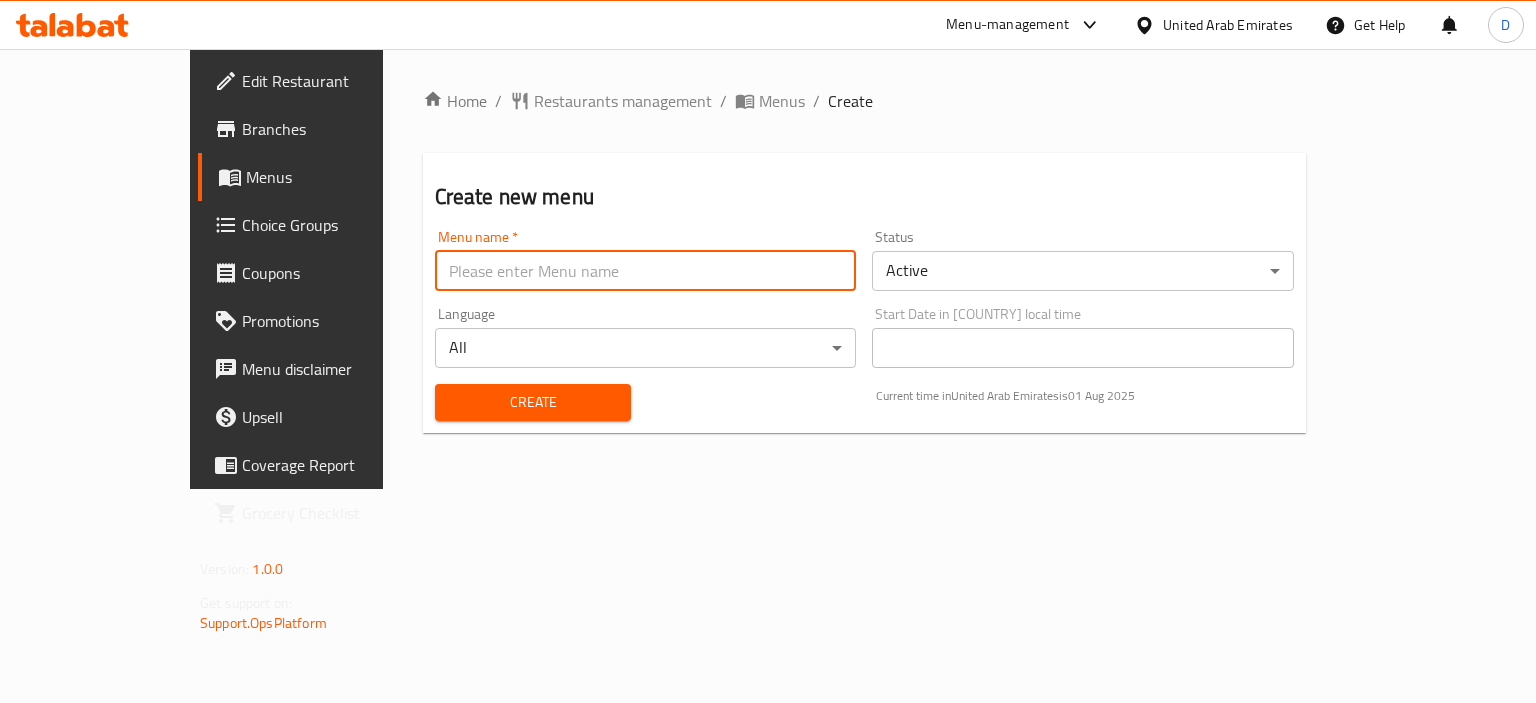 click at bounding box center (646, 271) 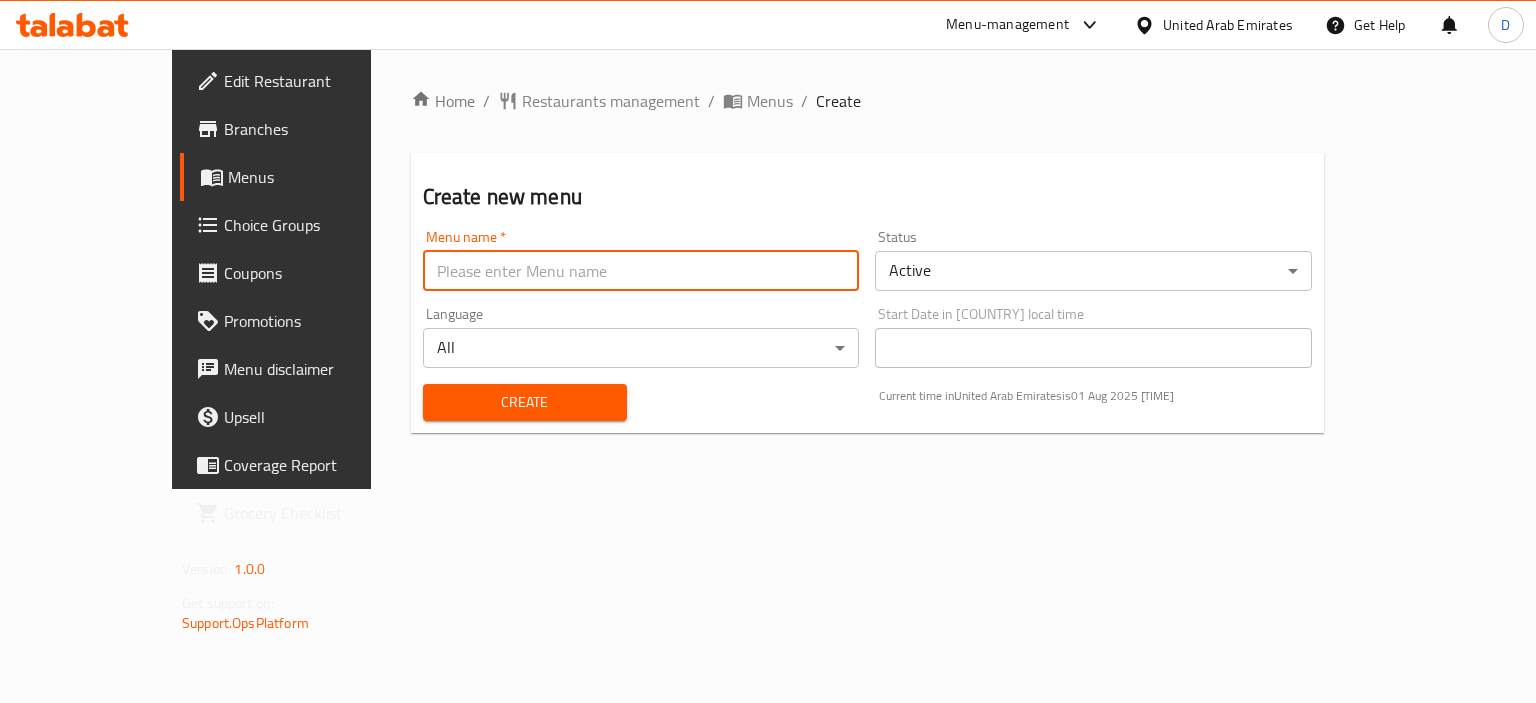 type on "menu" 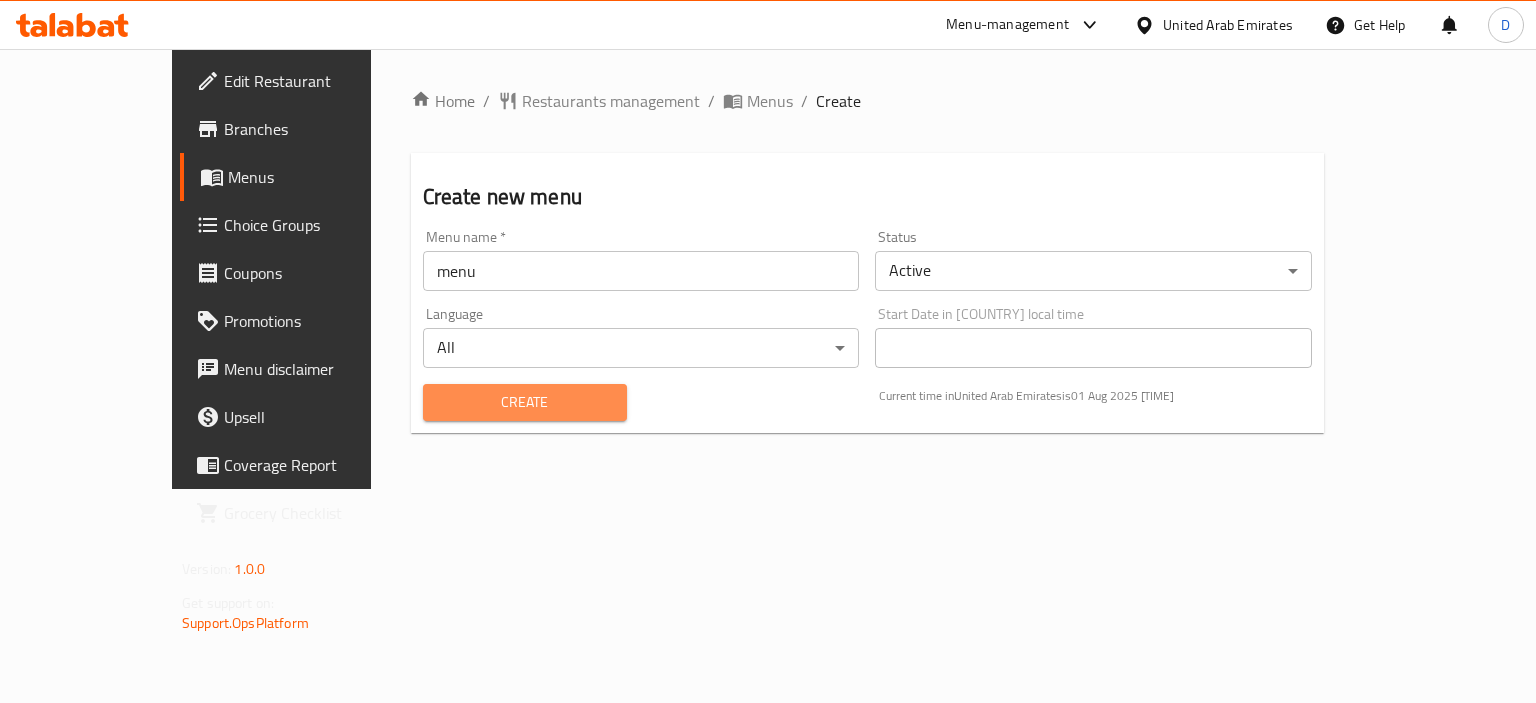 click on "Create" at bounding box center [525, 402] 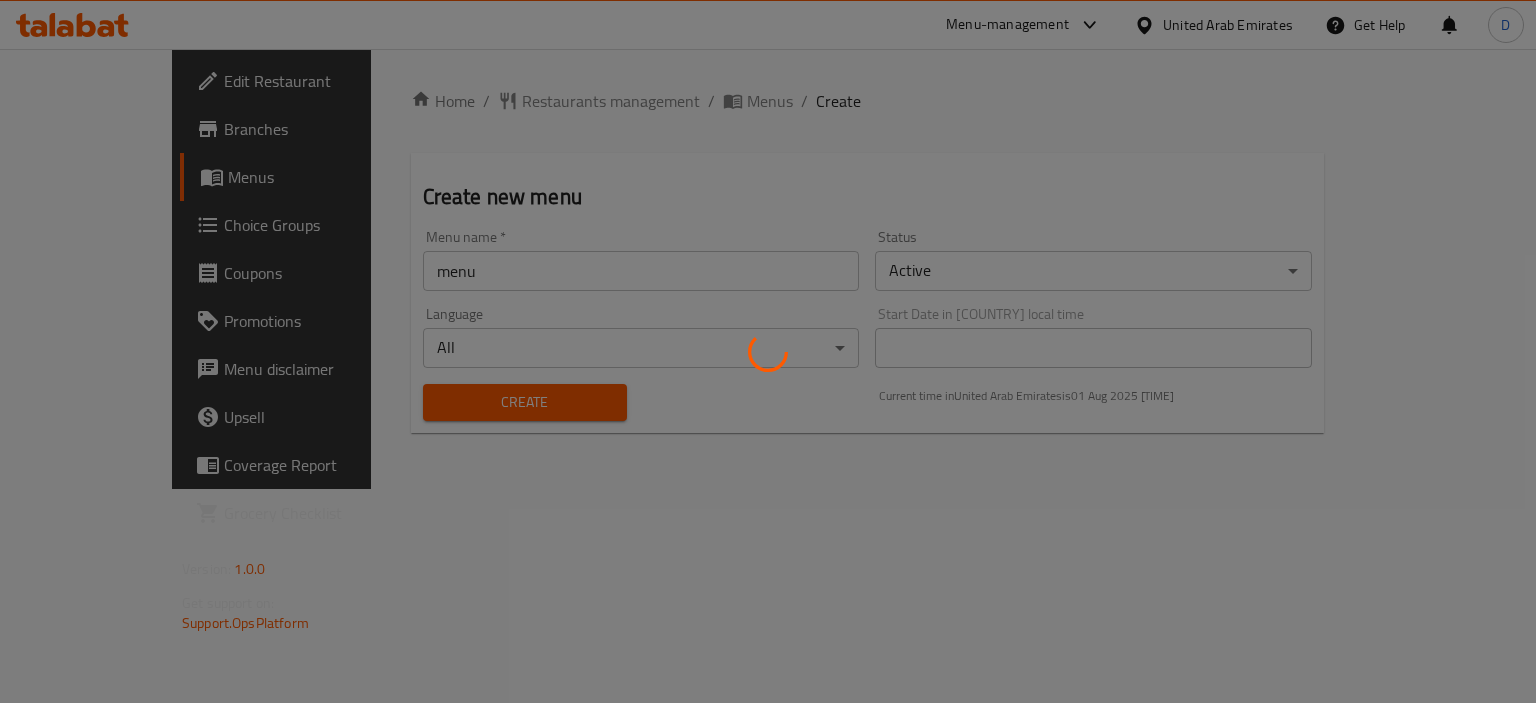 click at bounding box center [768, 351] 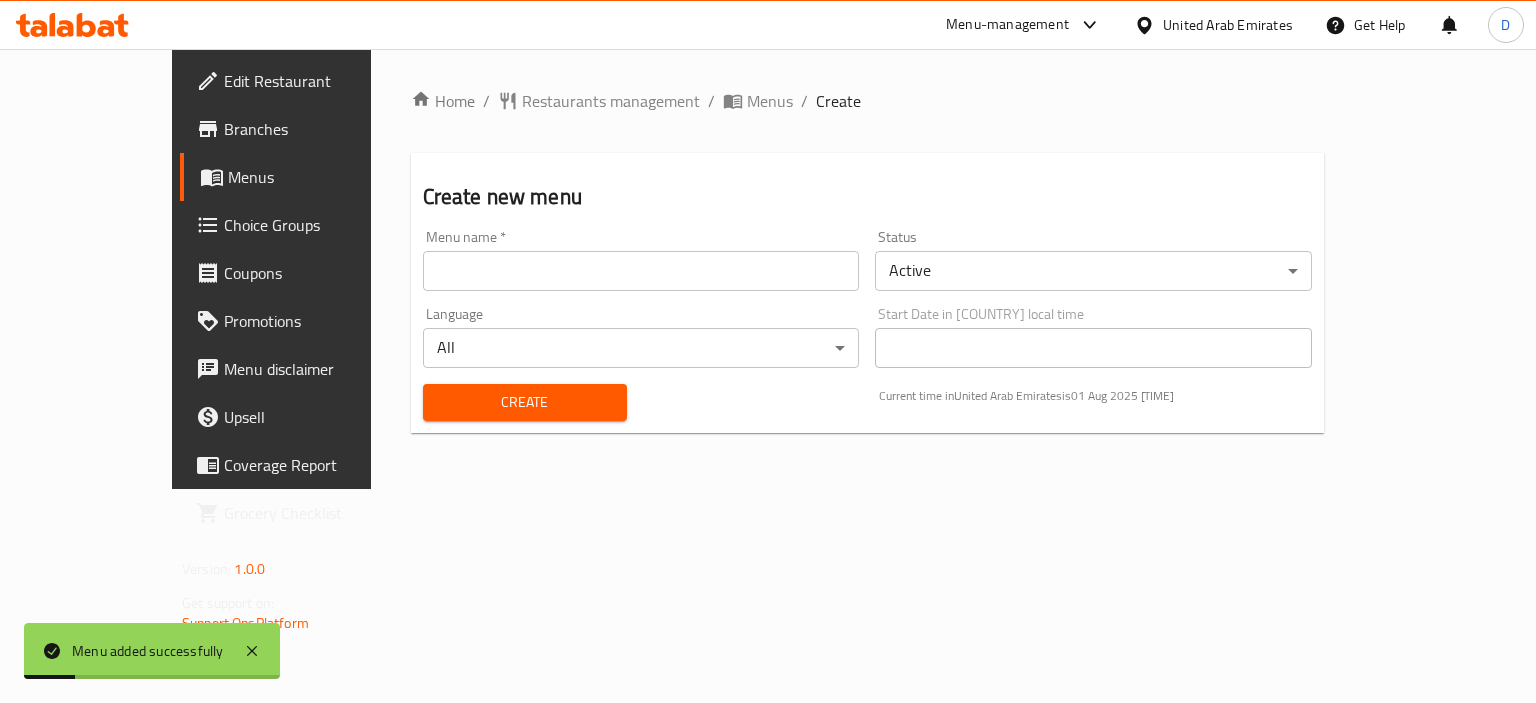 click on "Menus" at bounding box center [770, 101] 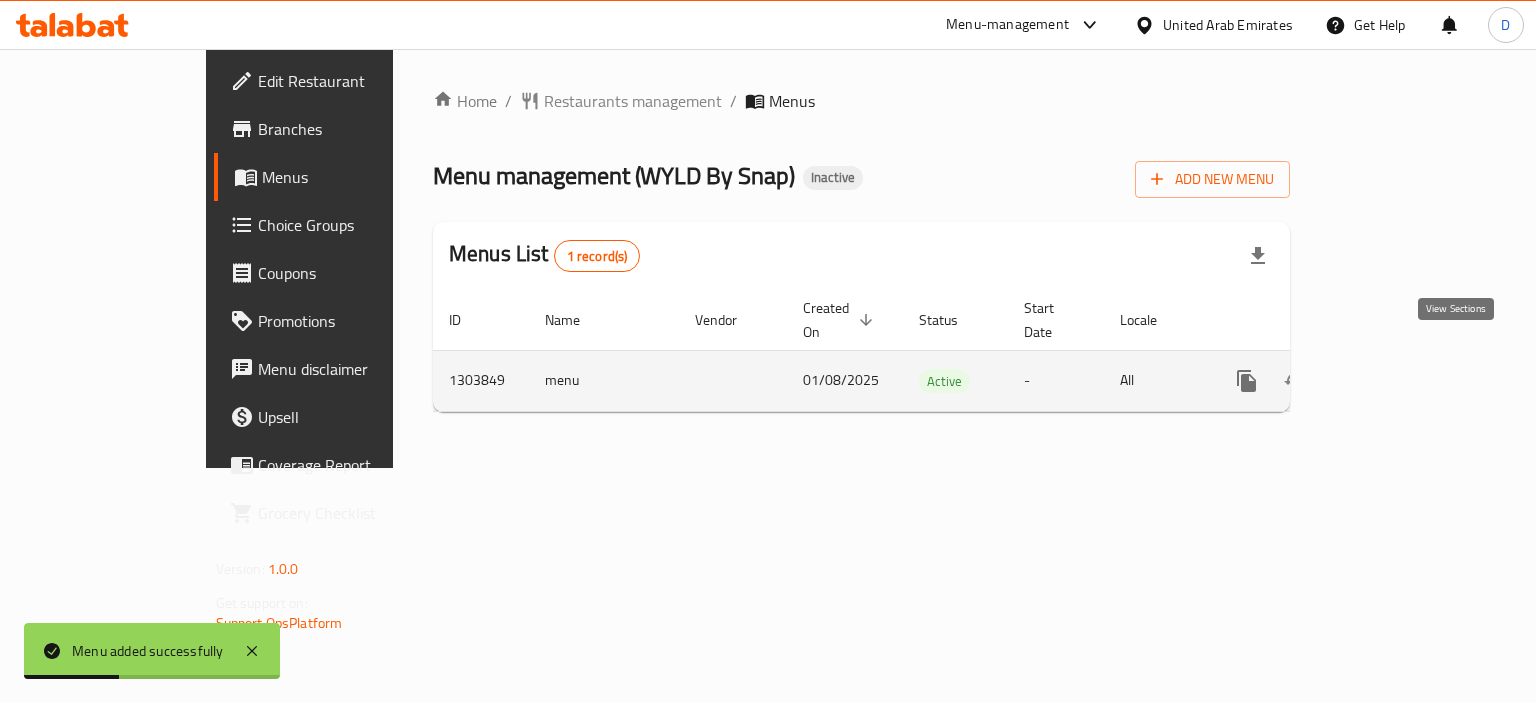 click 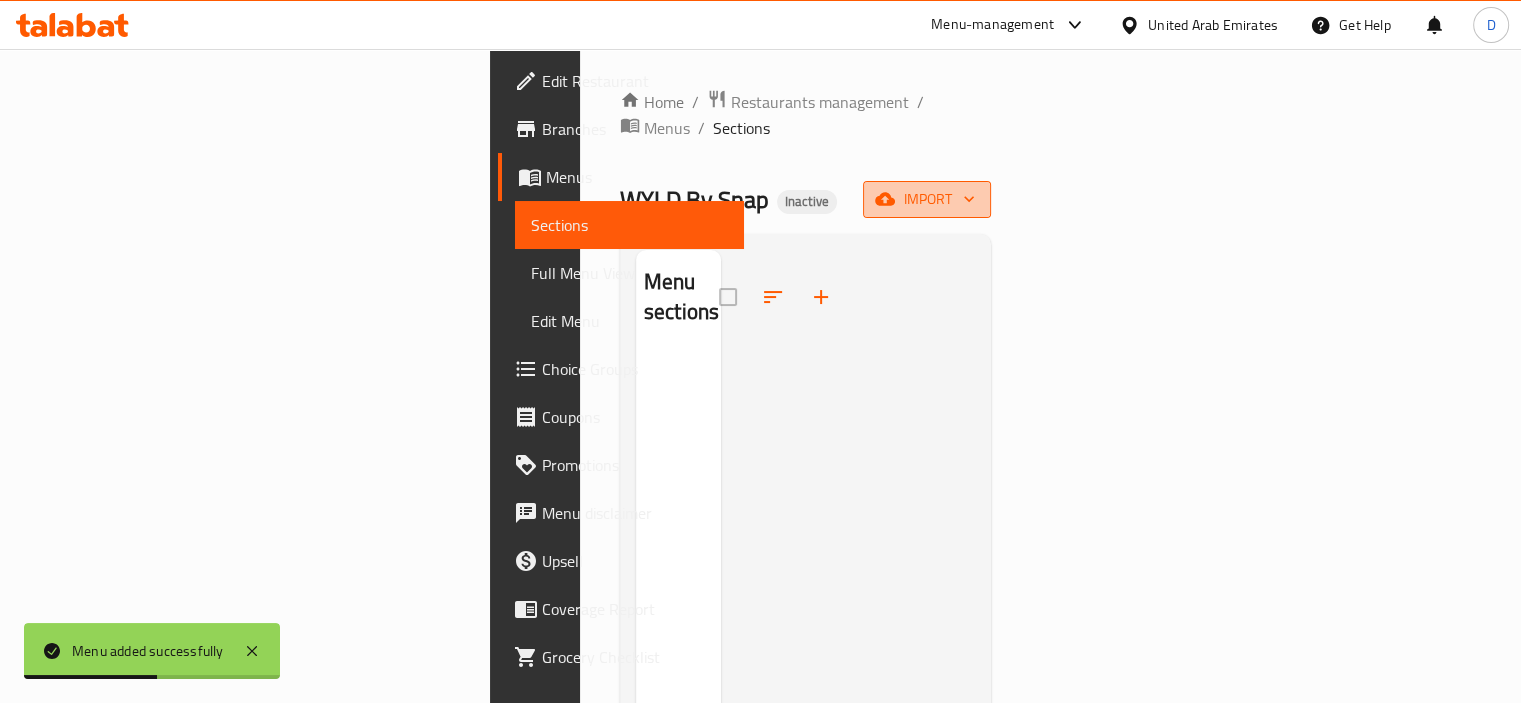 click on "import" at bounding box center [927, 199] 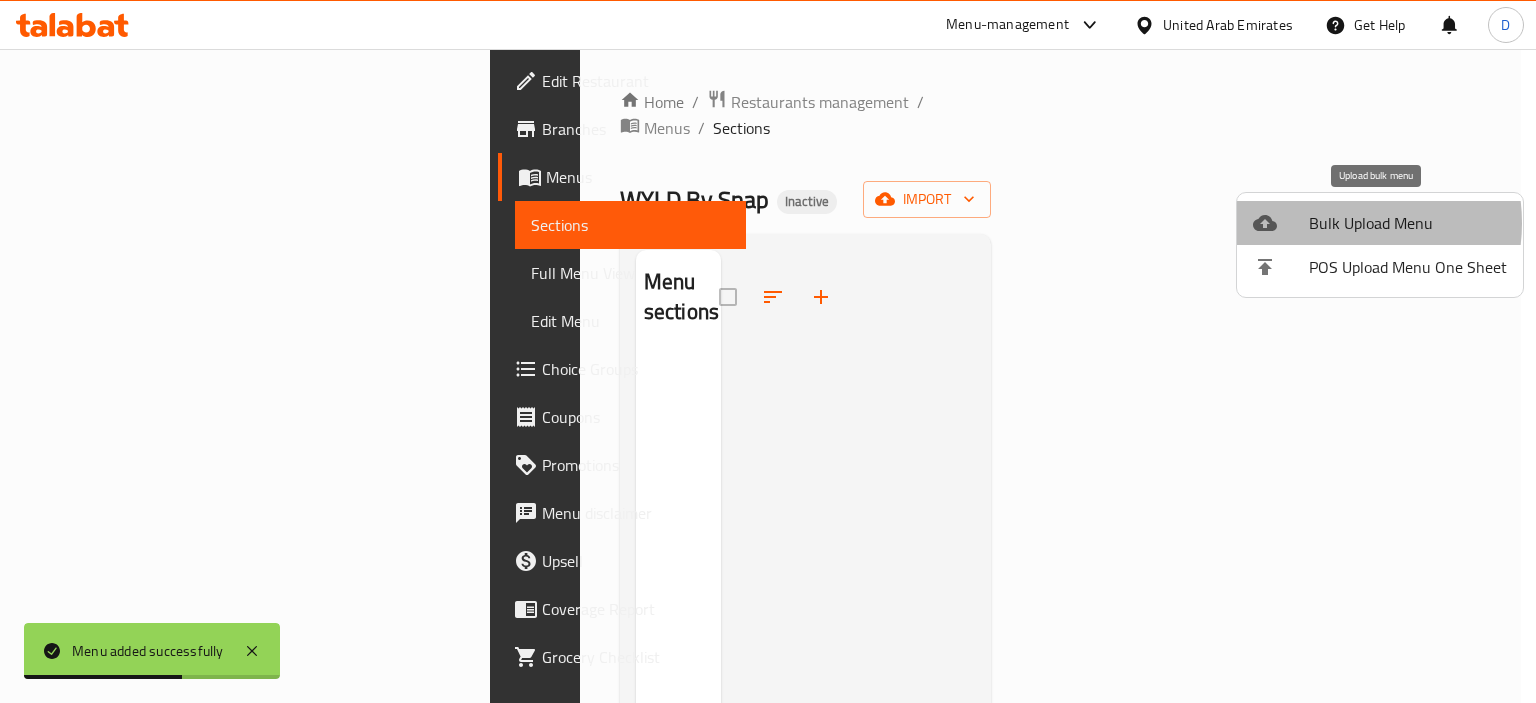 click on "Bulk Upload Menu" at bounding box center (1408, 223) 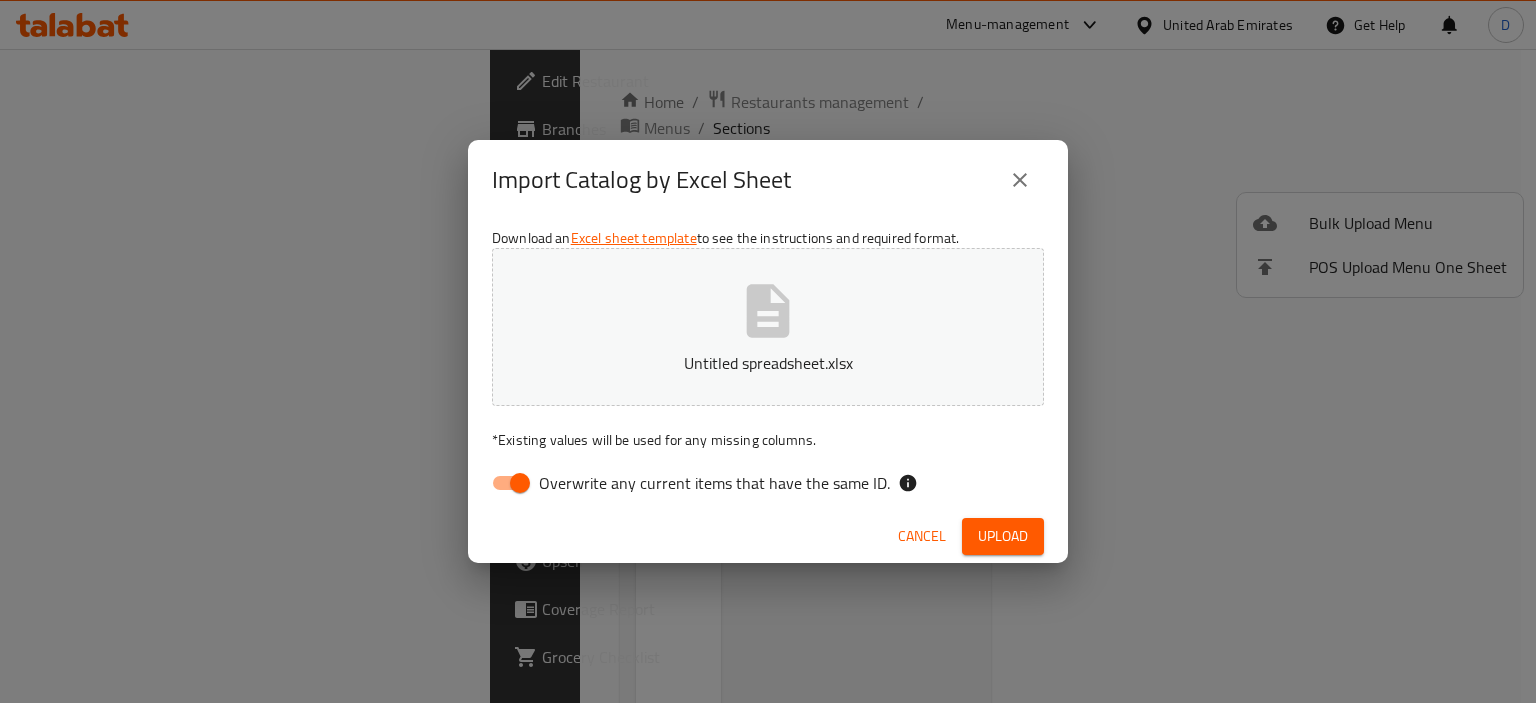 click on "Overwrite any current items that have the same ID." at bounding box center (714, 483) 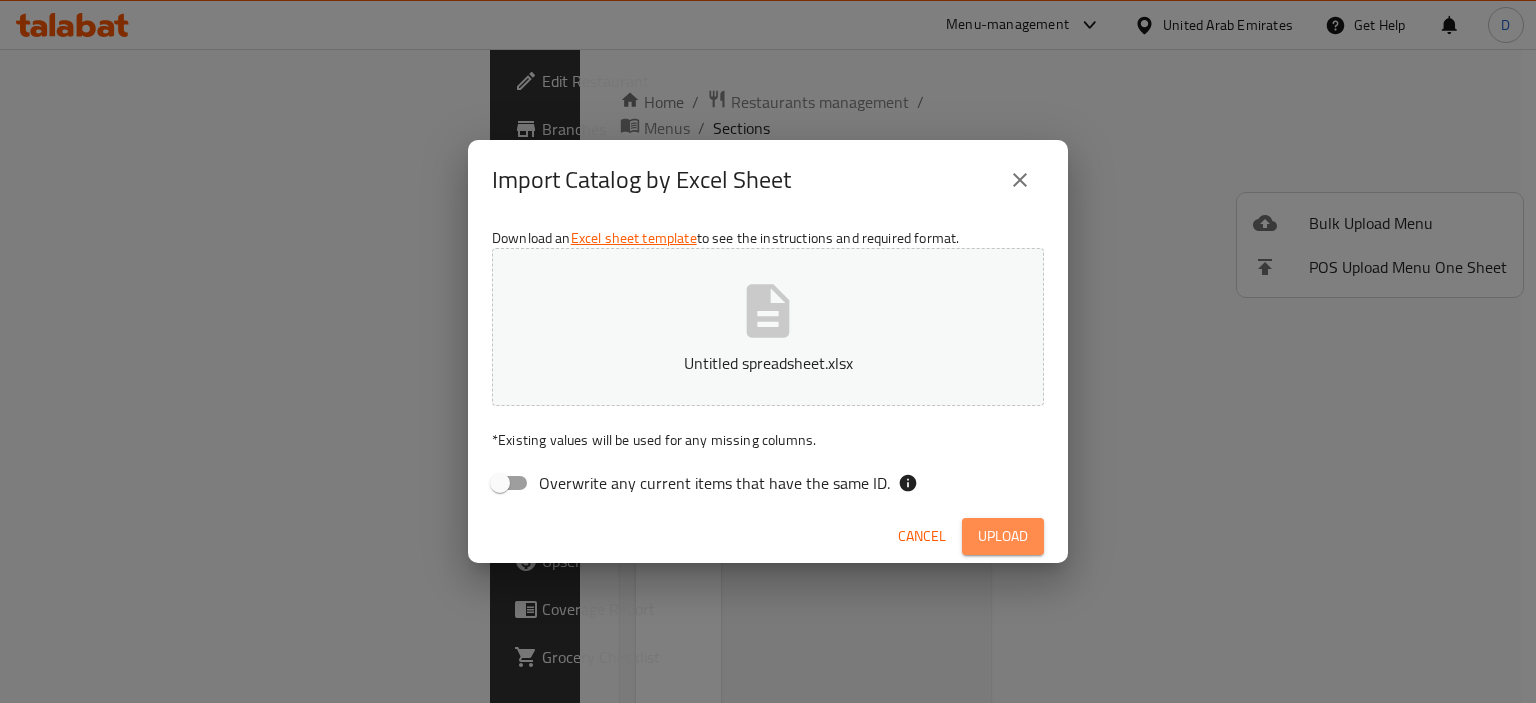 click on "Upload" at bounding box center [1003, 536] 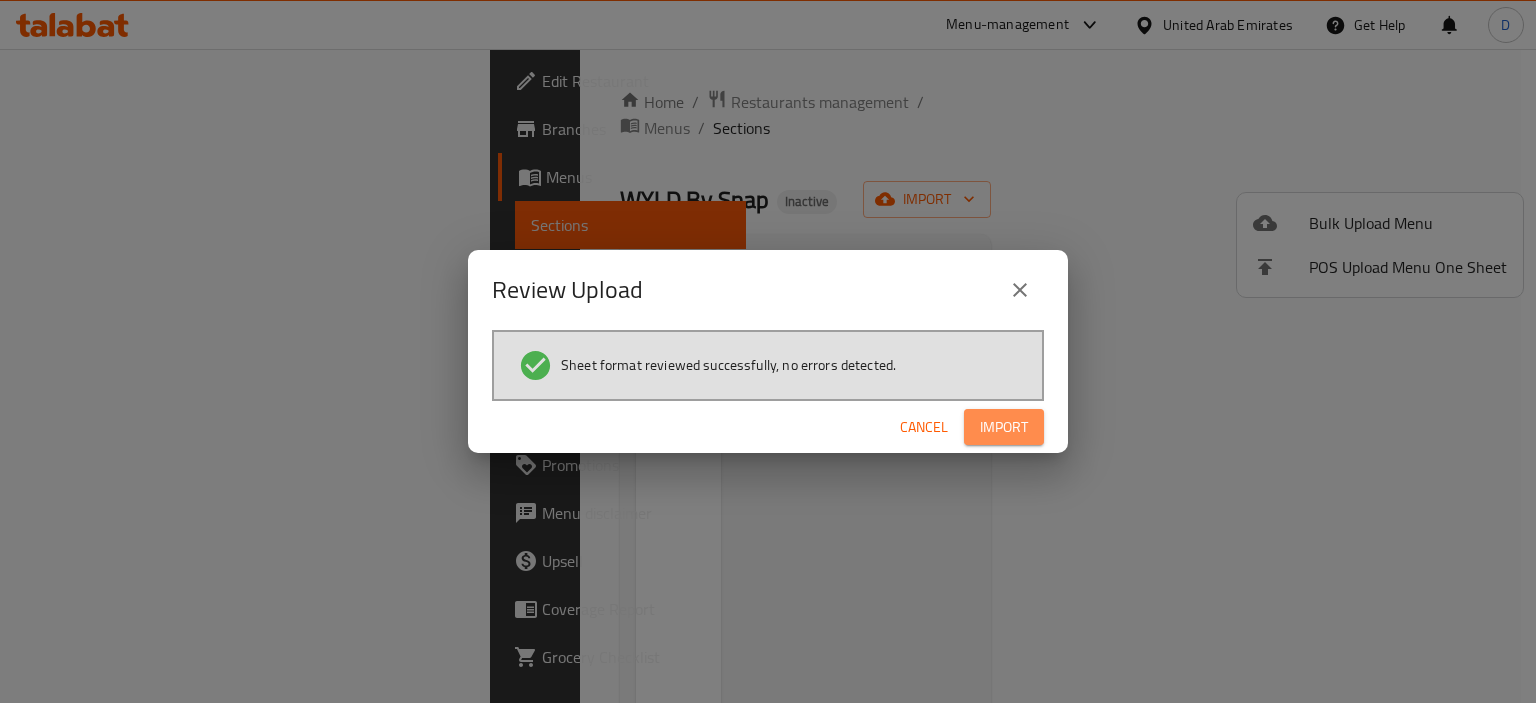 click on "Import" at bounding box center (1004, 427) 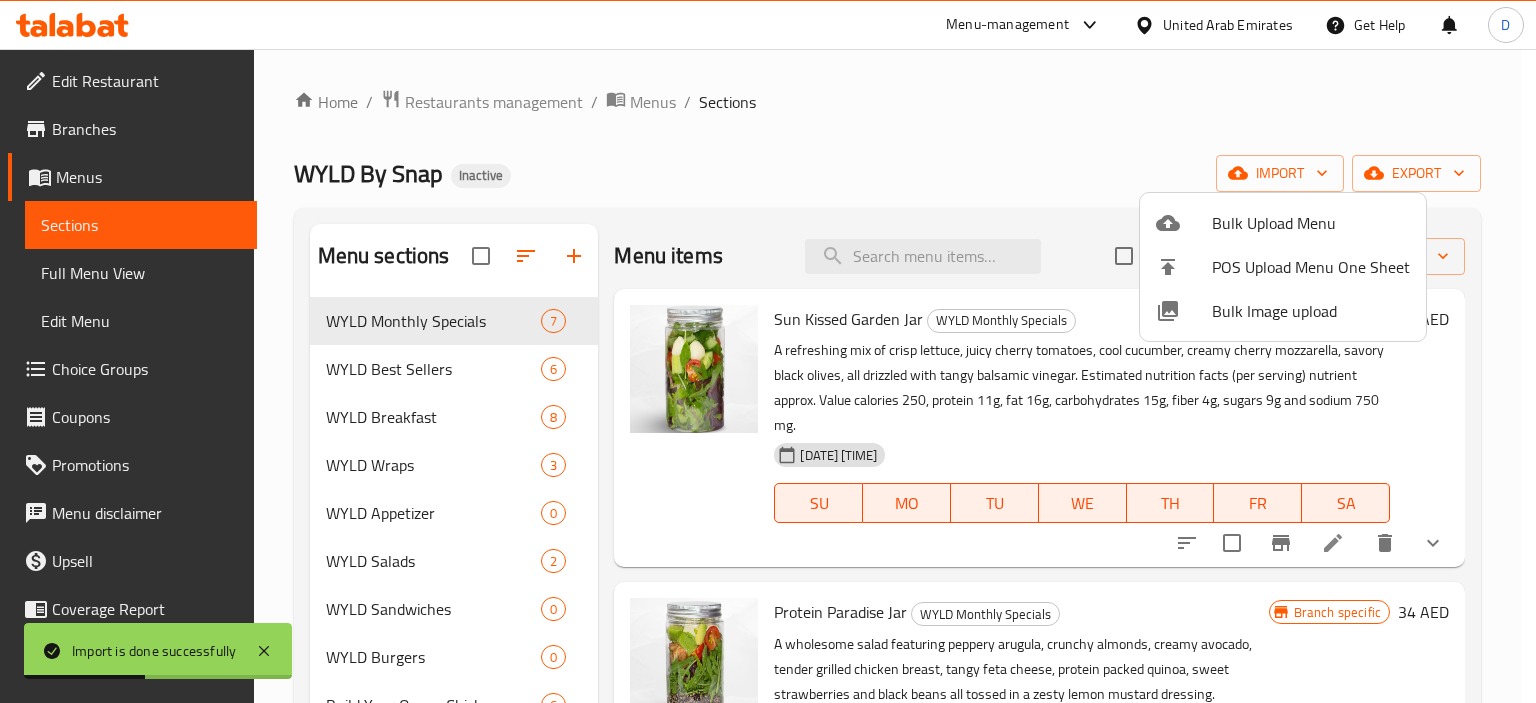 click at bounding box center [768, 351] 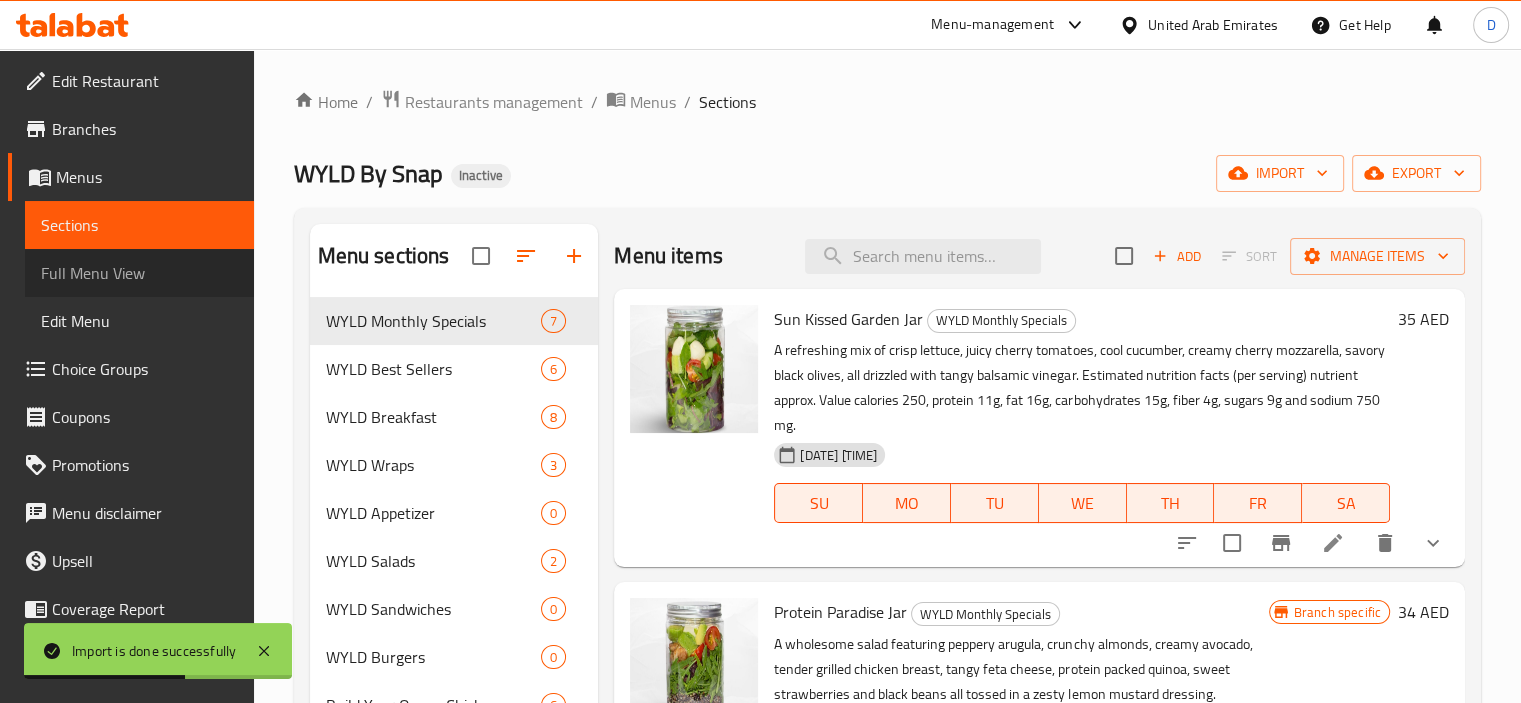 click on "Full Menu View" at bounding box center [139, 273] 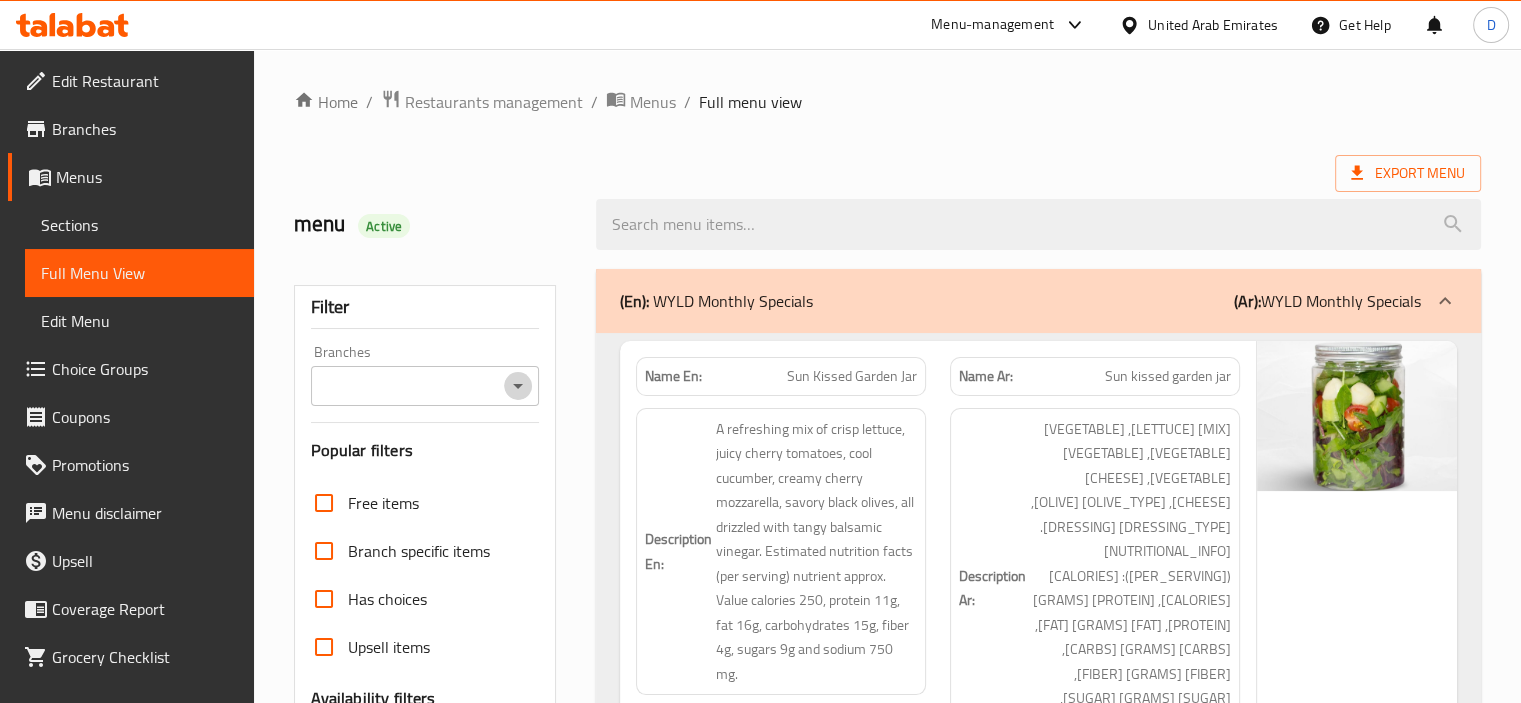 click 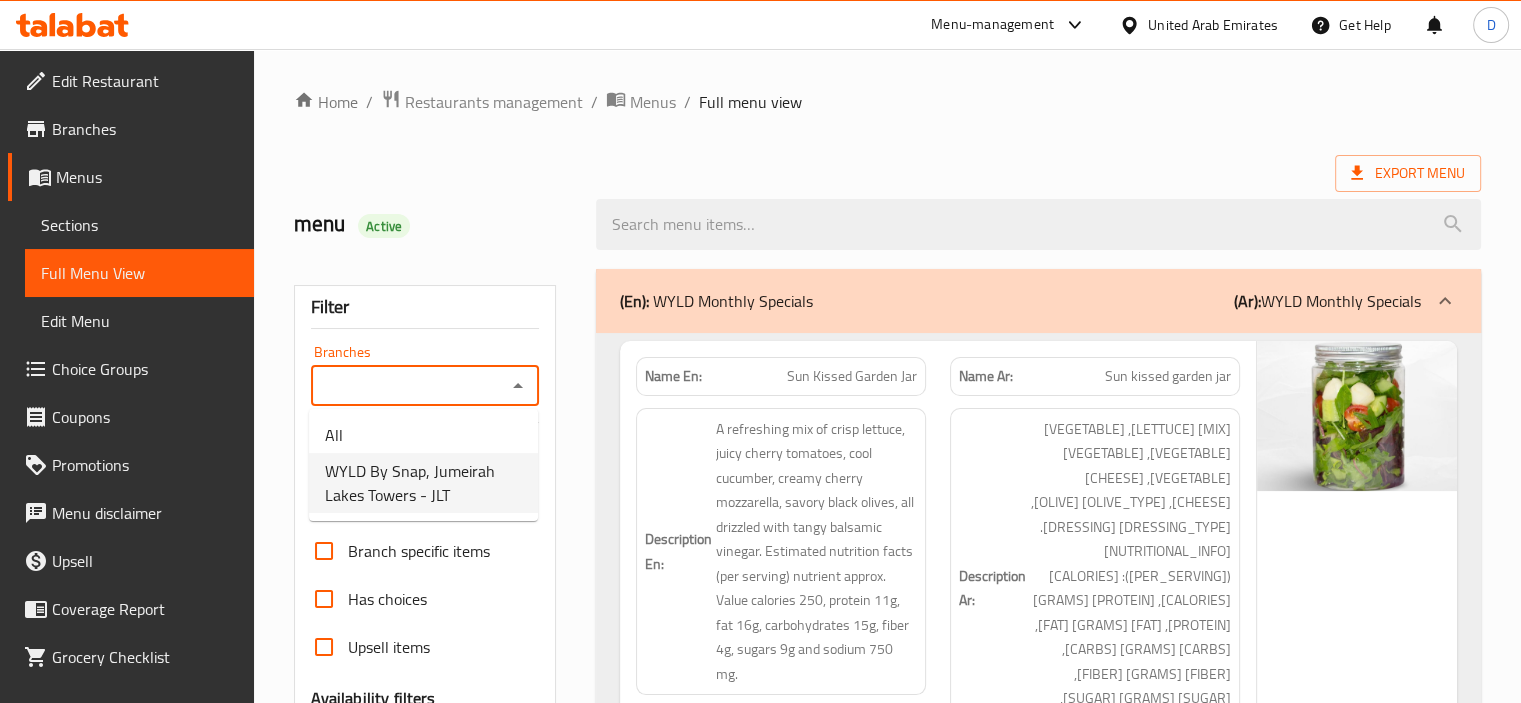 click on "WYLD By Snap, Jumeirah Lakes Towers - JLT" at bounding box center (423, 483) 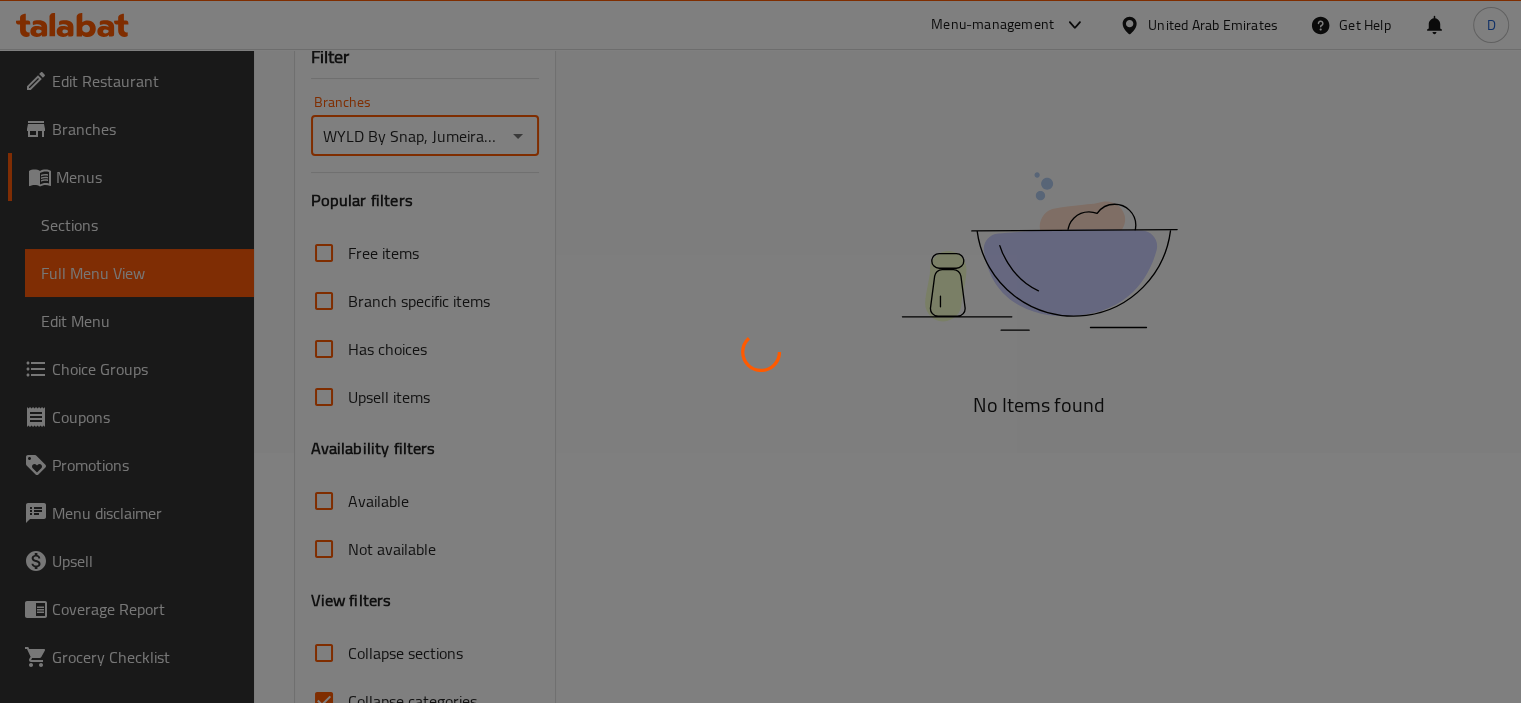 scroll, scrollTop: 252, scrollLeft: 0, axis: vertical 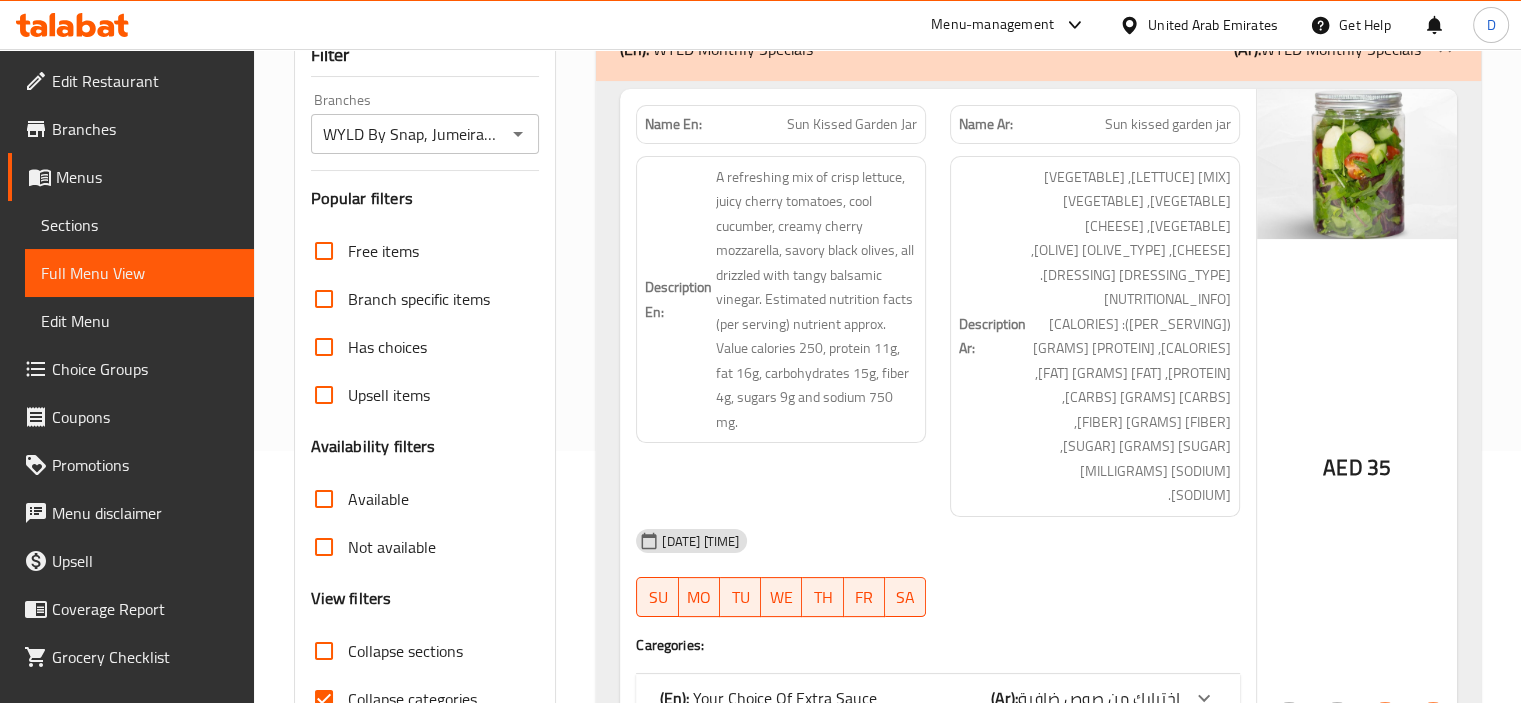 click on "Available" at bounding box center (378, 499) 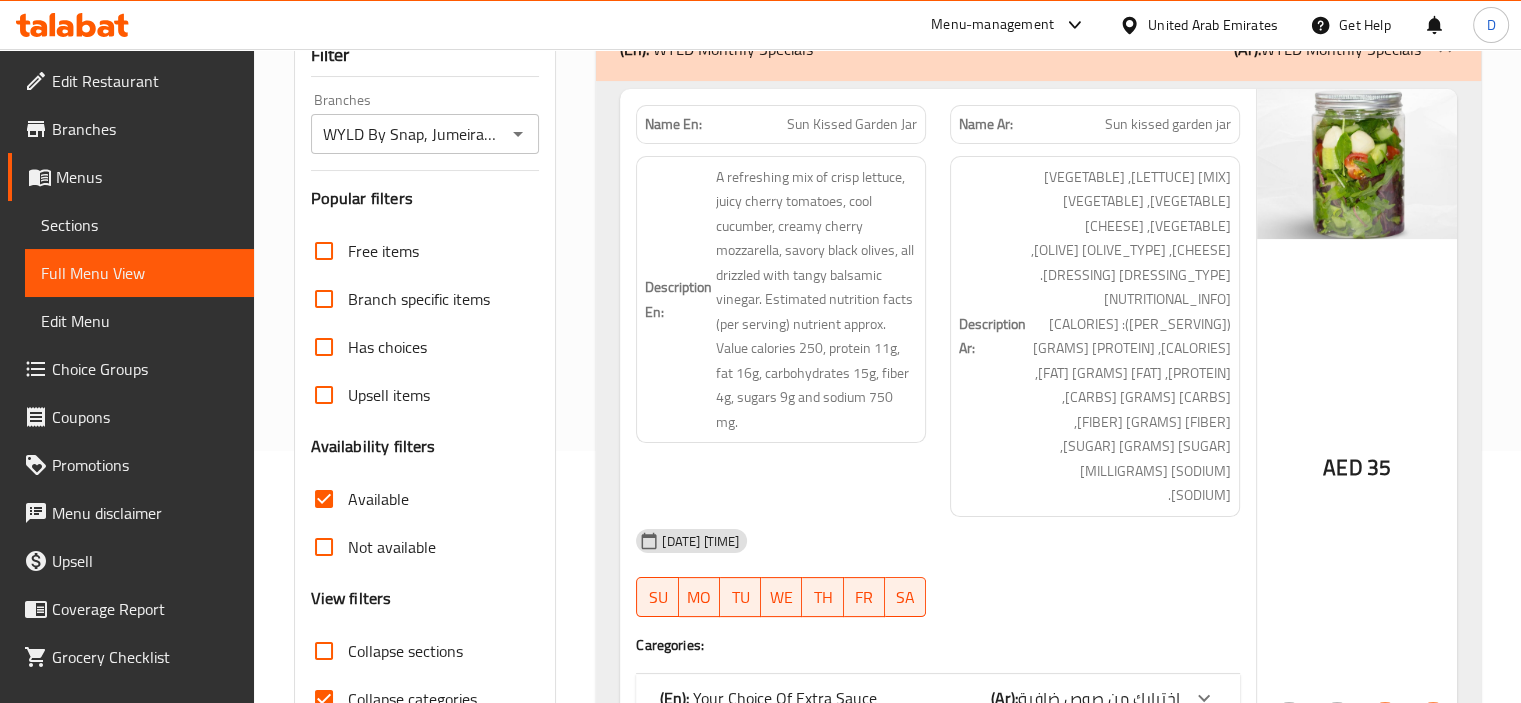 click on "Available" at bounding box center [378, 499] 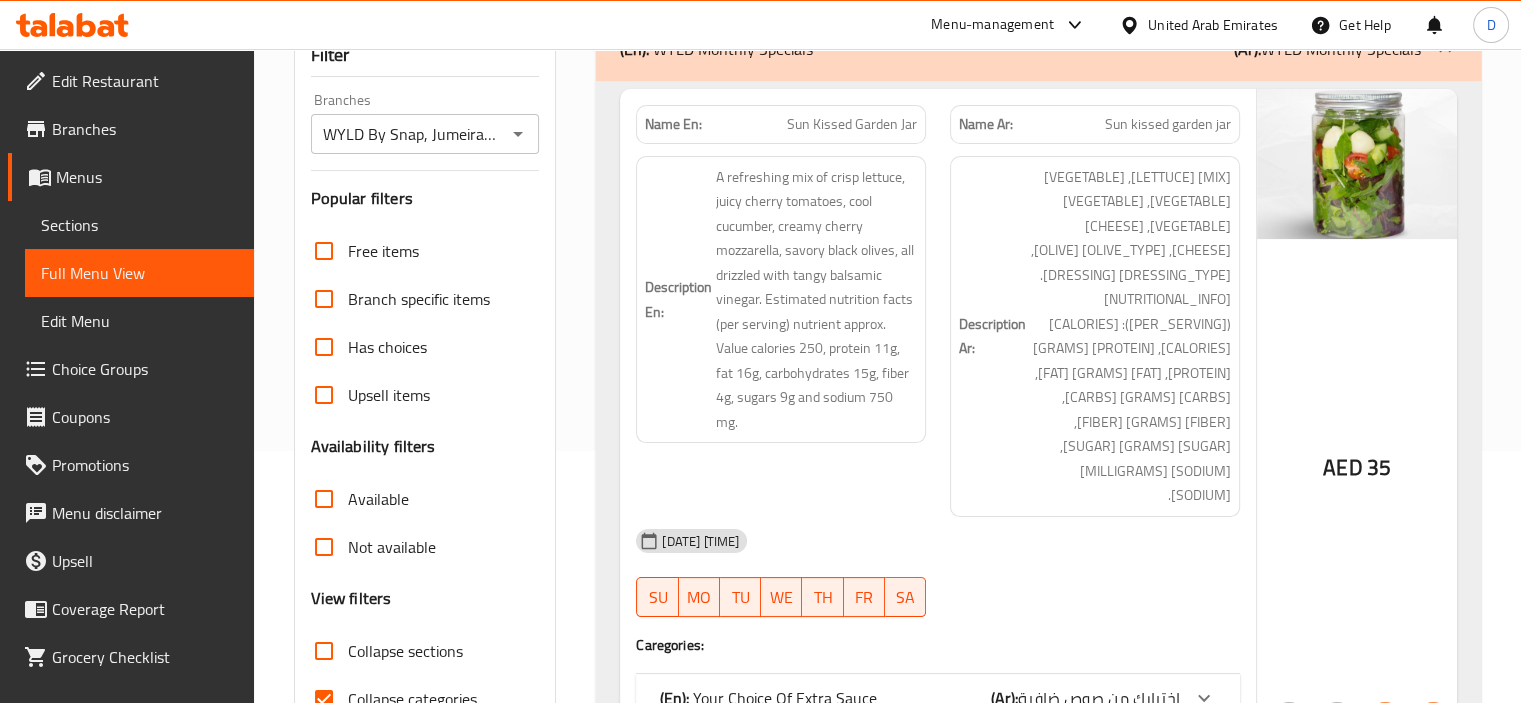 click on "Not available" at bounding box center (392, 547) 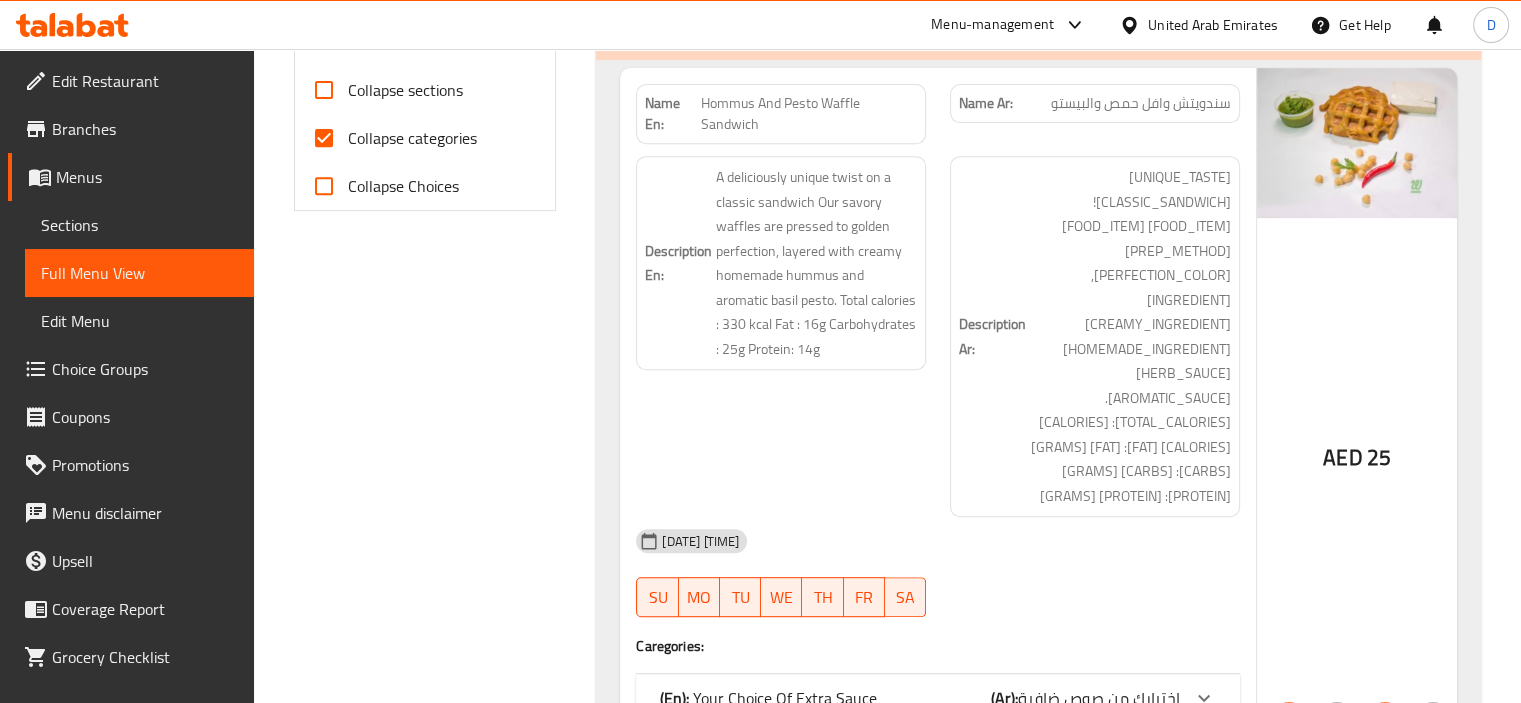 scroll, scrollTop: 852, scrollLeft: 0, axis: vertical 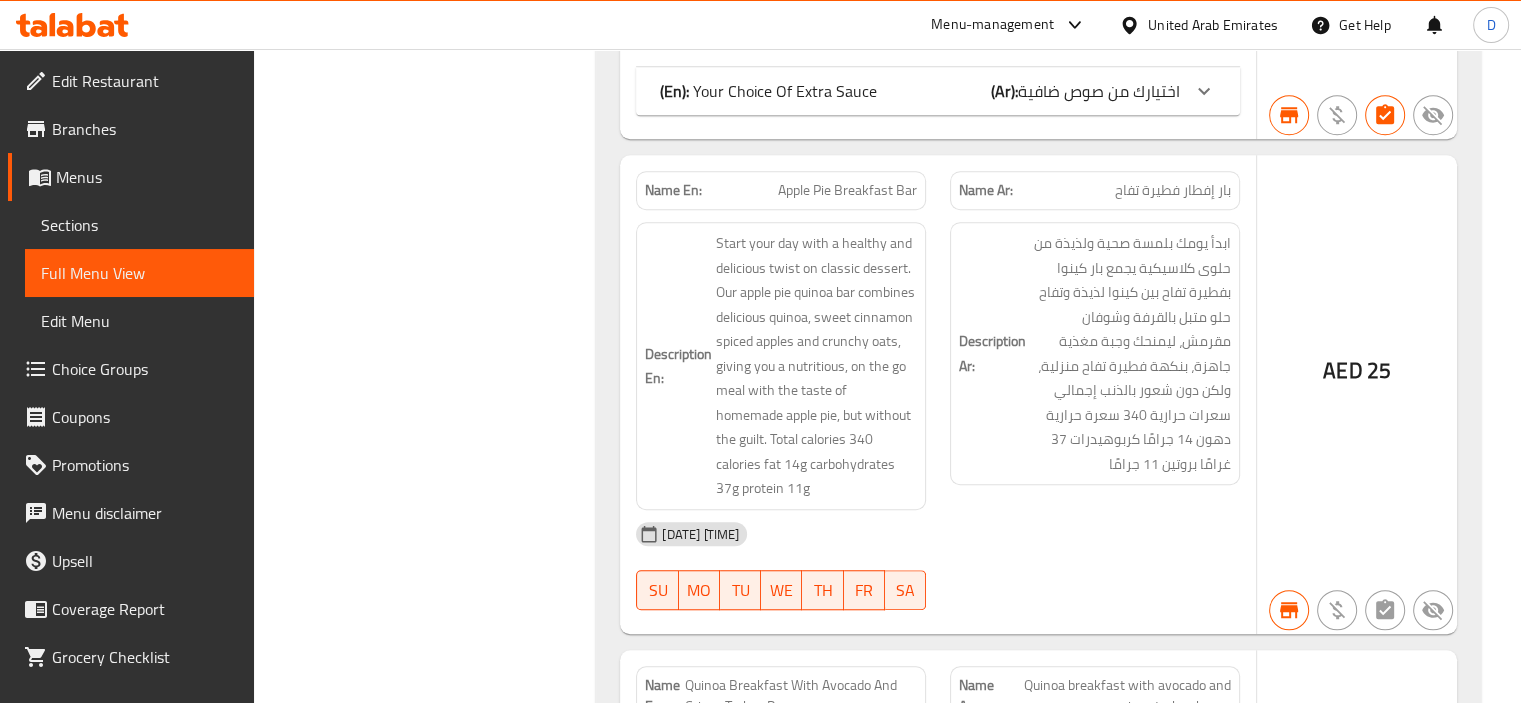 click on "Filter Branches WYLD By Snap, [AREA] - [AREA] Branches Popular filters Free items Branch specific items Has choices Upsell items Availability filters Available Not available View filters Collapse sections Collapse categories Collapse Choices" at bounding box center (433, 2021) 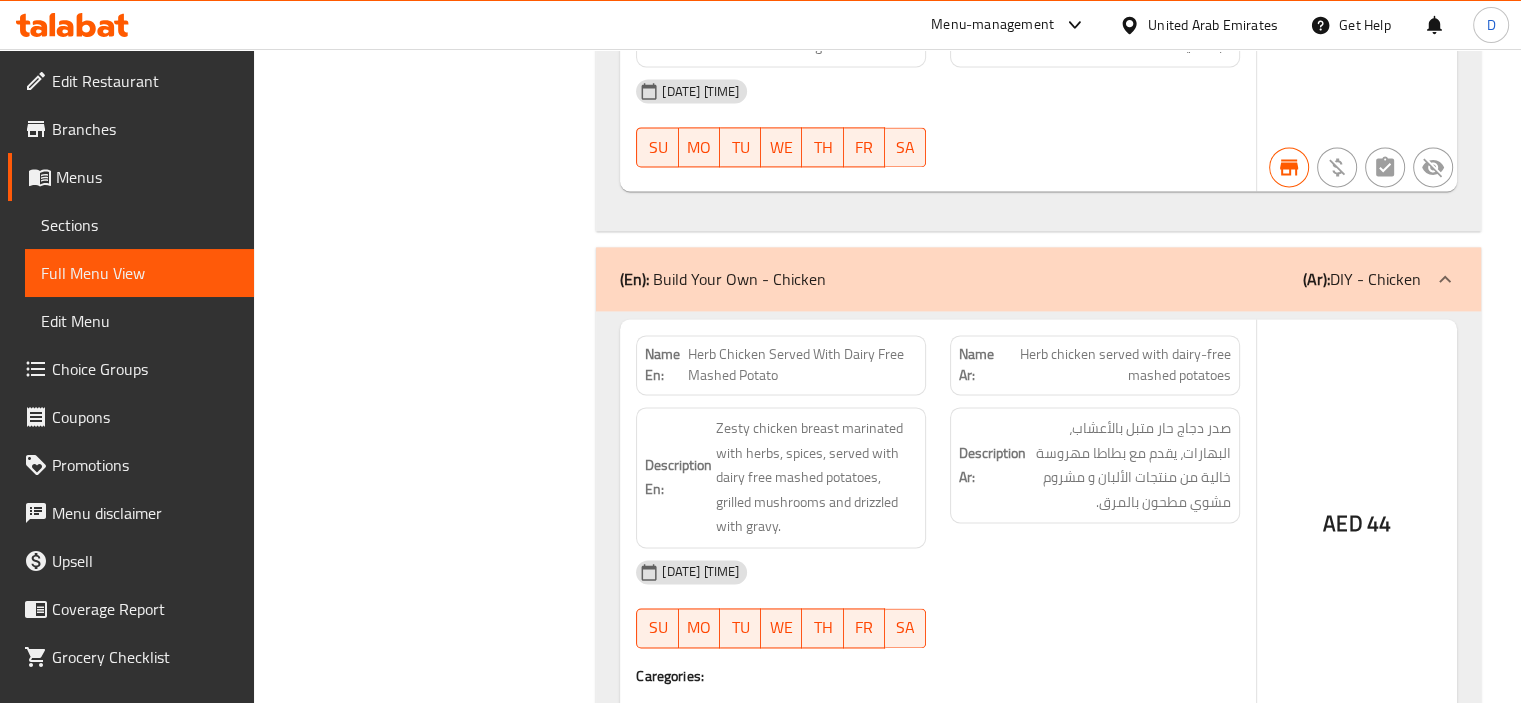 scroll, scrollTop: 2900, scrollLeft: 0, axis: vertical 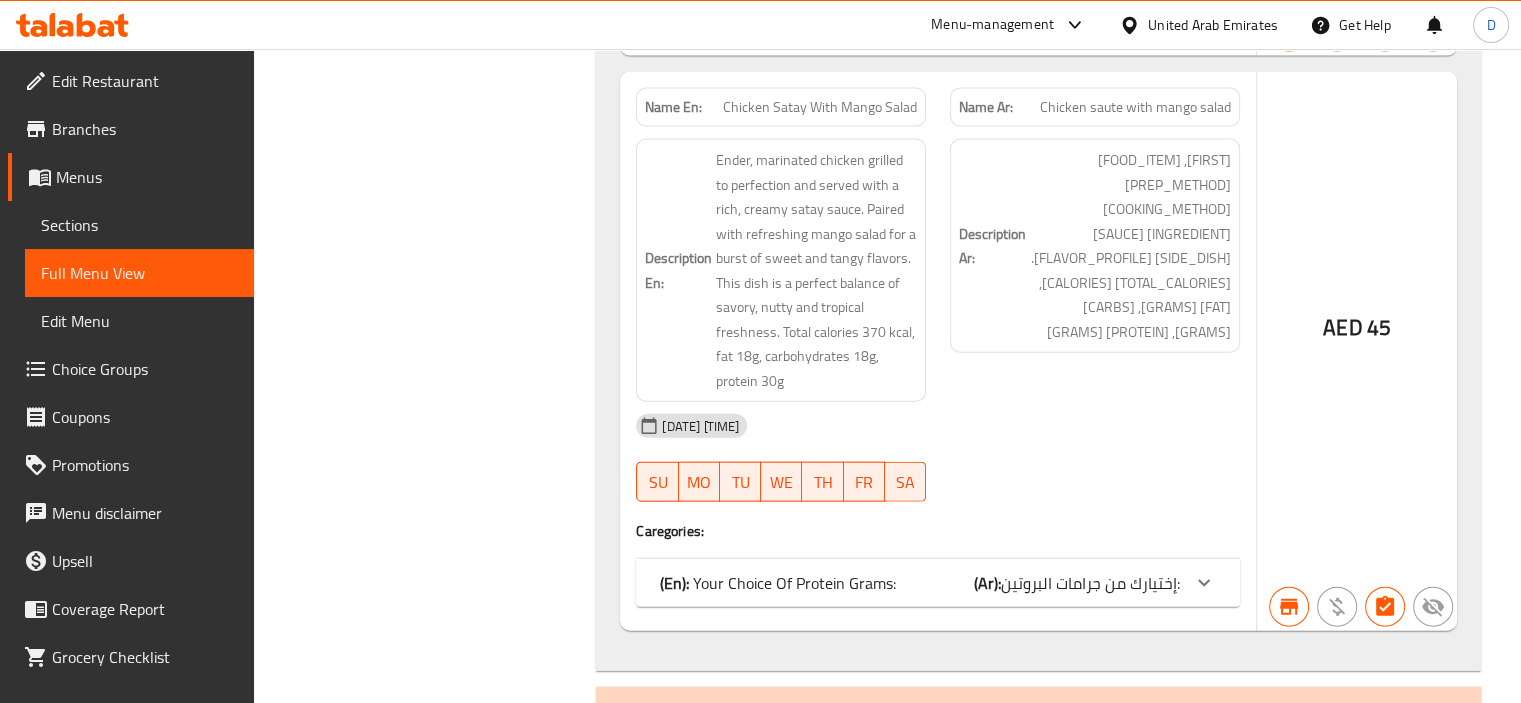 click on "Filter Branches WYLD By Snap, [AREA] - [AREA] Branches Popular filters Free items Branch specific items Has choices Upsell items Availability filters Available Not available View filters Collapse sections Collapse categories Collapse Choices" at bounding box center [433, -1121] 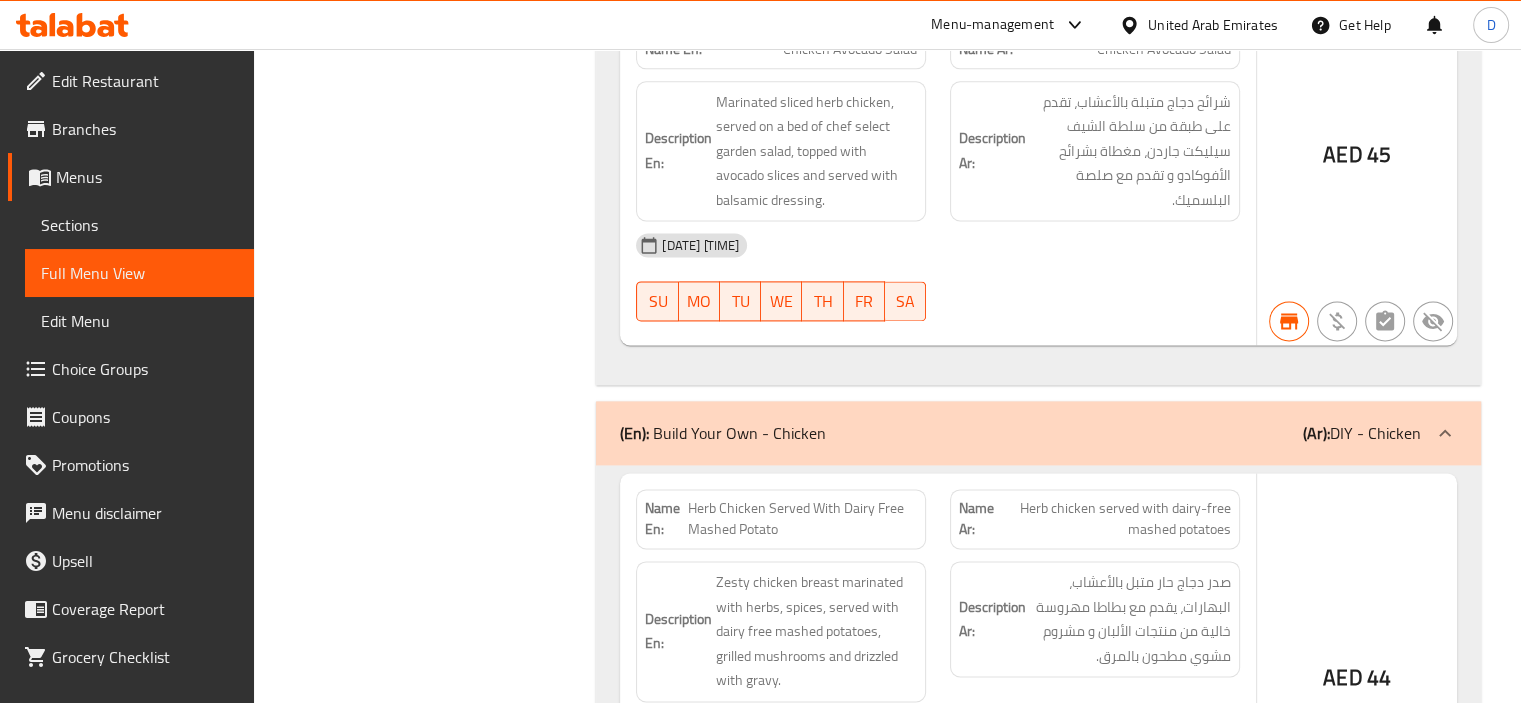 scroll, scrollTop: 2722, scrollLeft: 0, axis: vertical 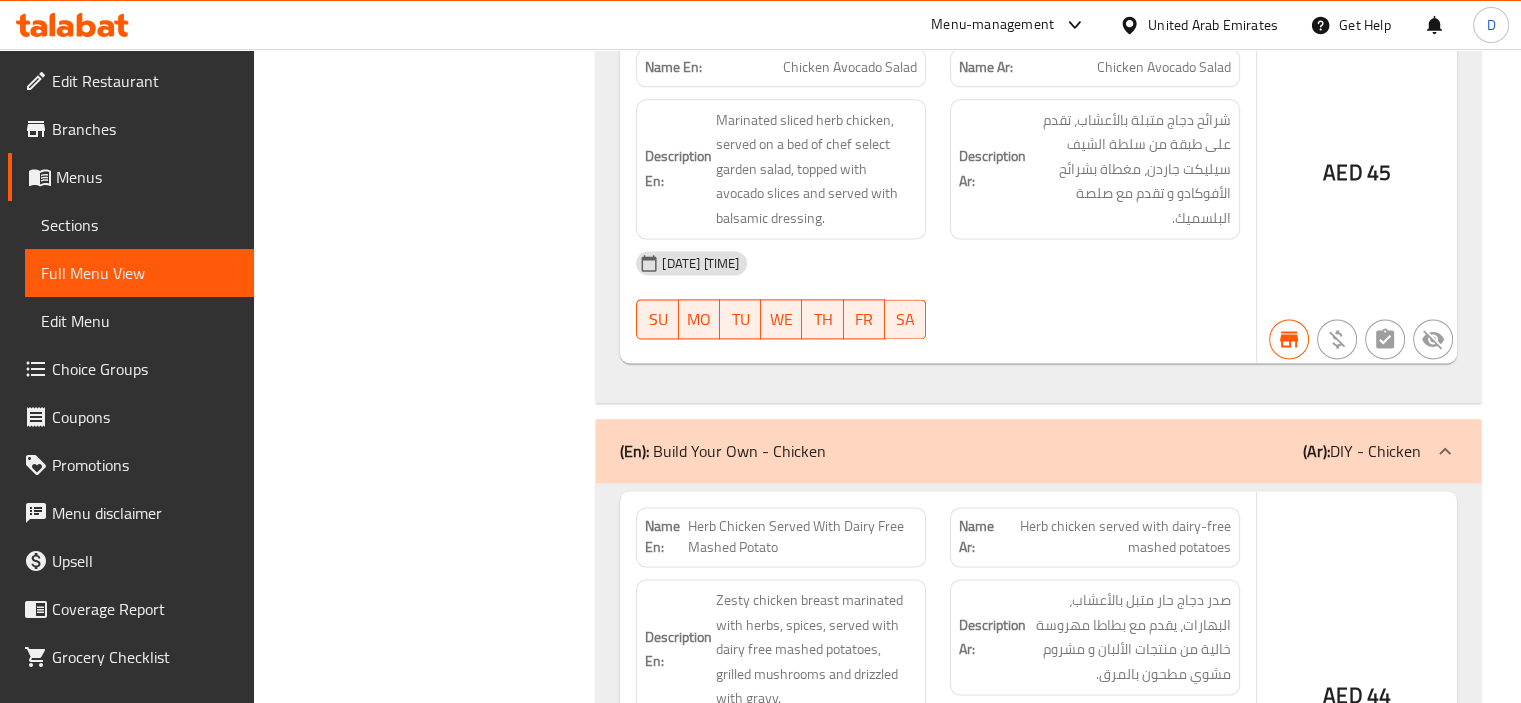 click on "Filter Branches WYLD By Snap, [AREA] - [AREA] Branches Popular filters Free items Branch specific items Has choices Upsell items Availability filters Available Not available View filters Collapse sections Collapse categories Collapse Choices" at bounding box center [433, 719] 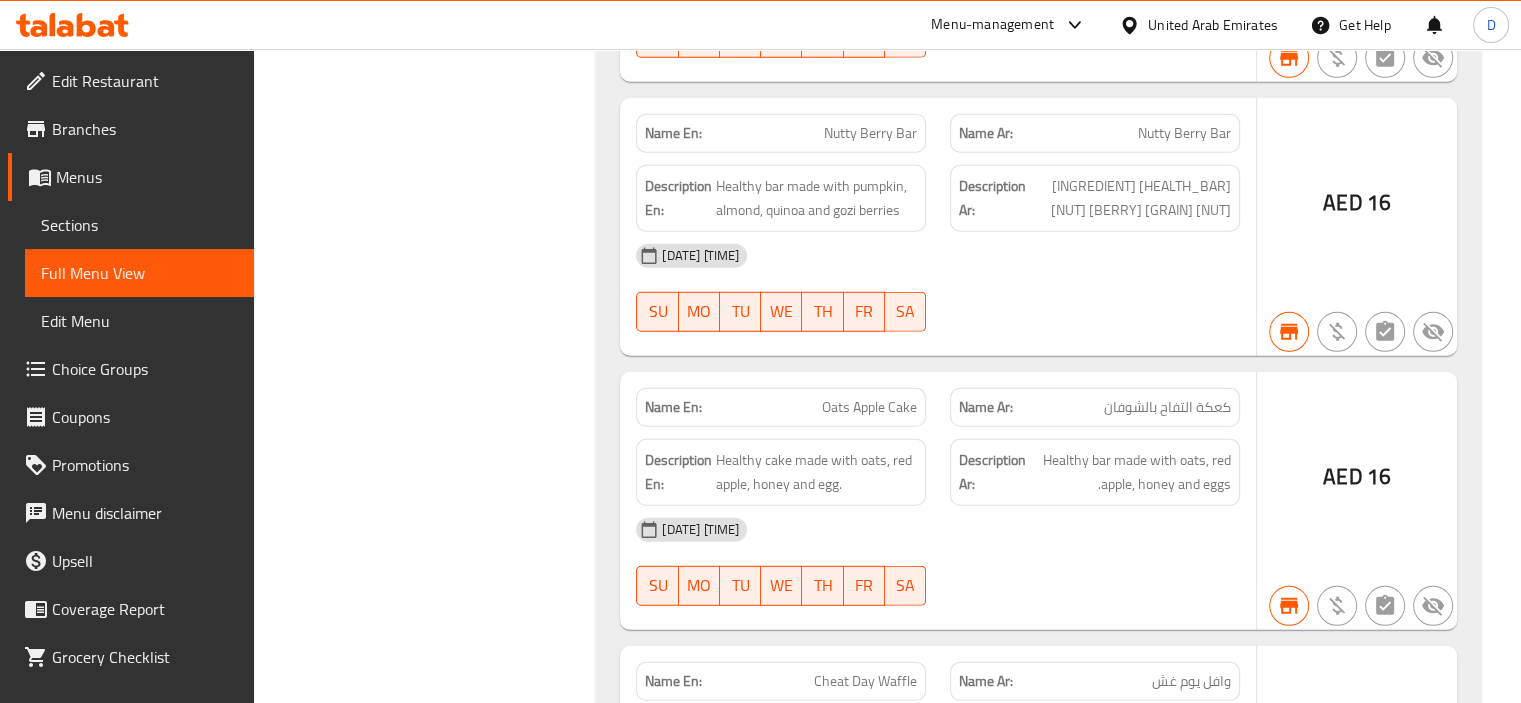 scroll, scrollTop: 5669, scrollLeft: 0, axis: vertical 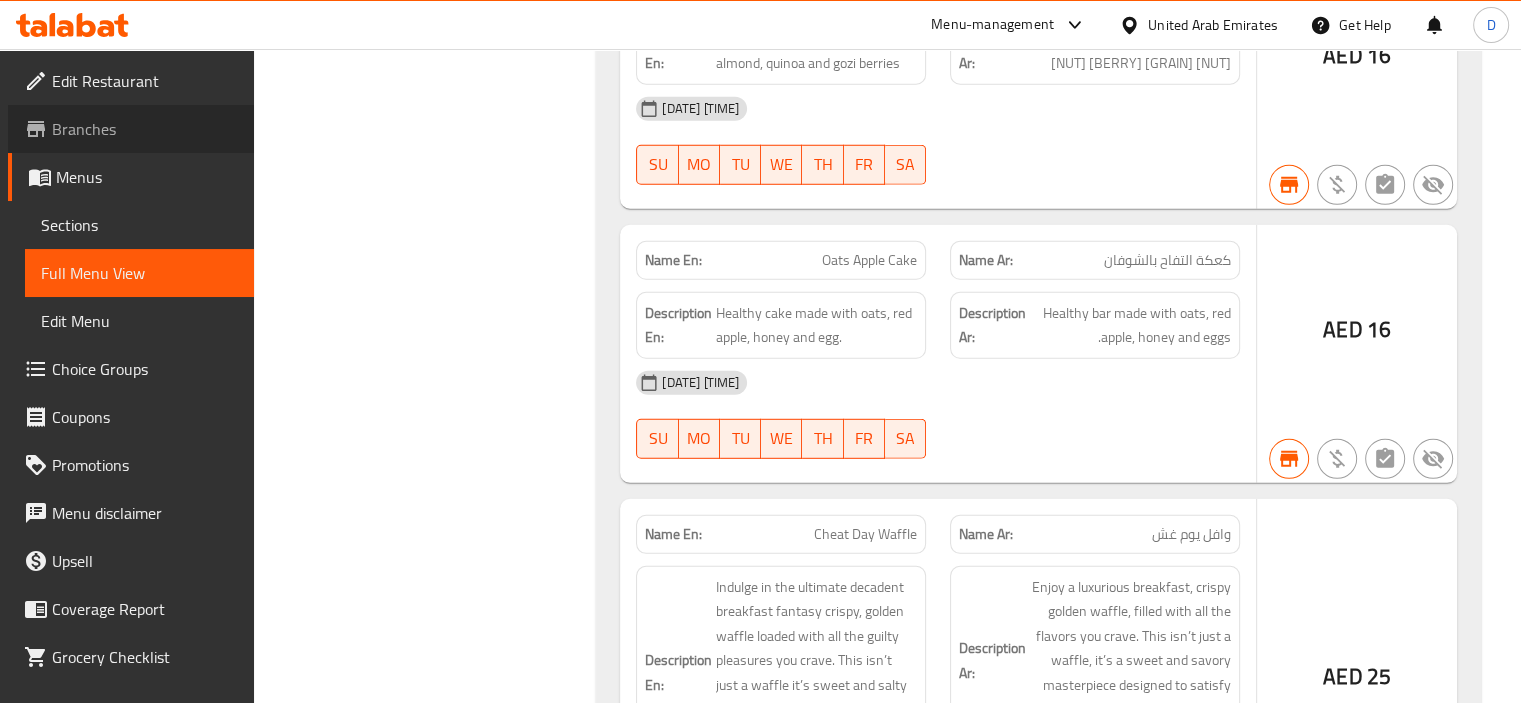 click on "Branches" at bounding box center (131, 129) 